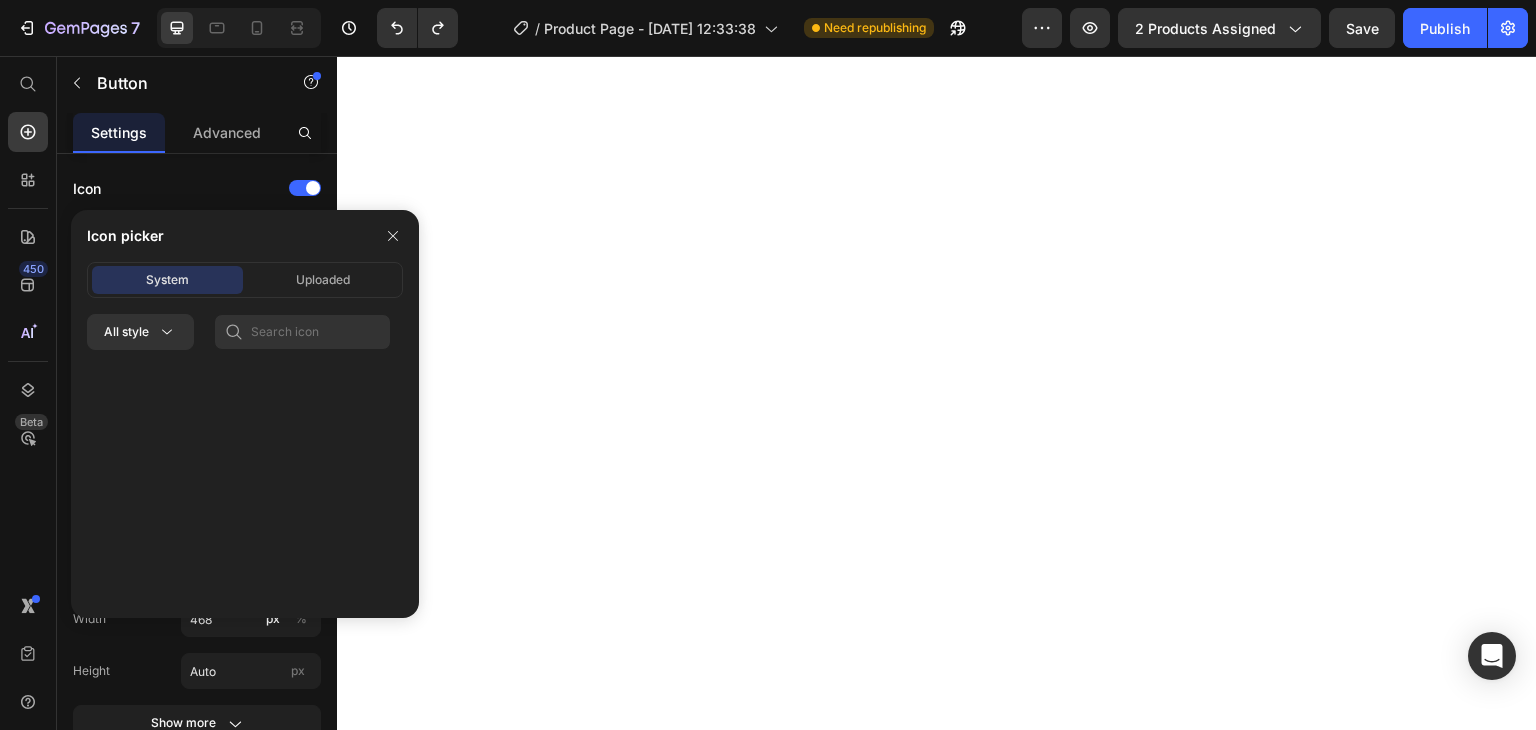scroll, scrollTop: 0, scrollLeft: 0, axis: both 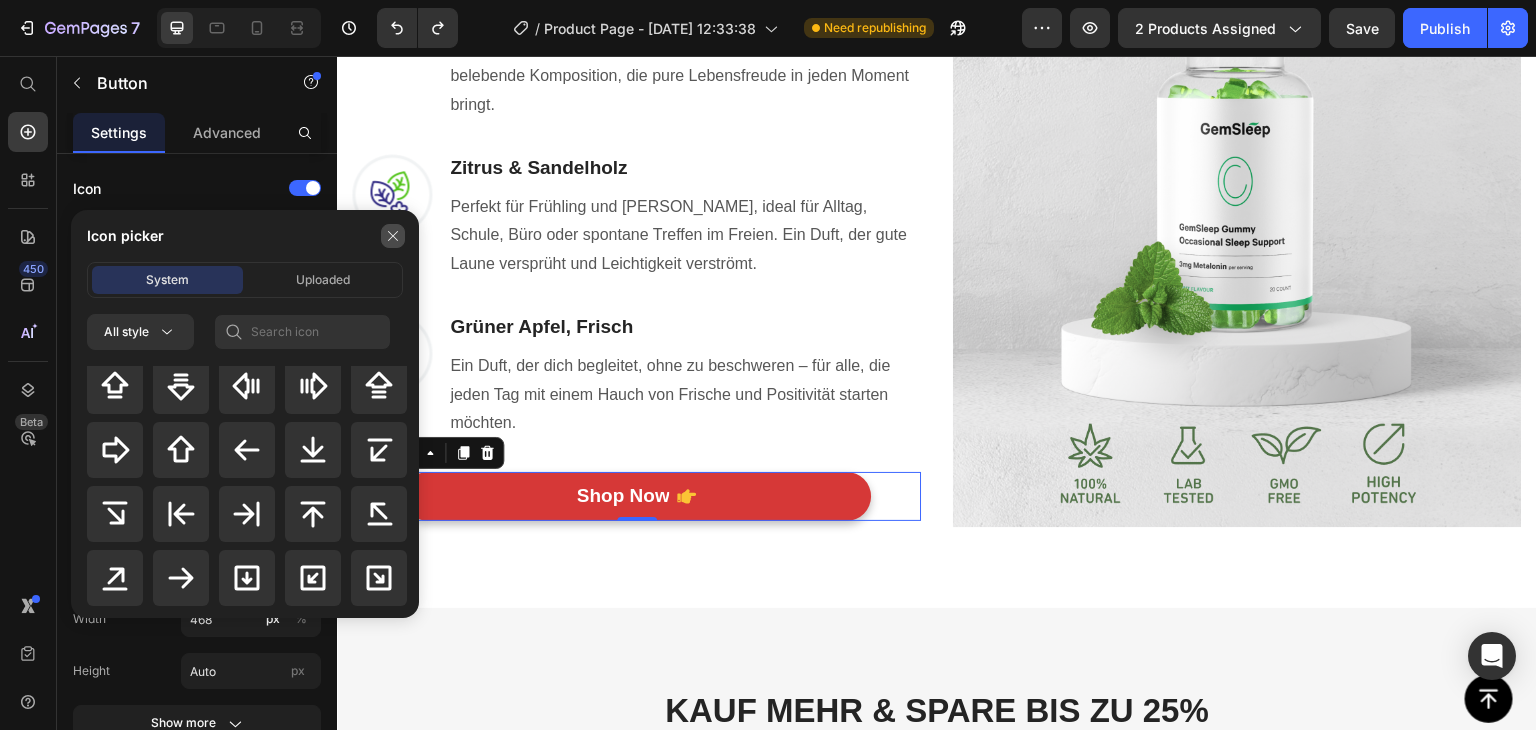 click 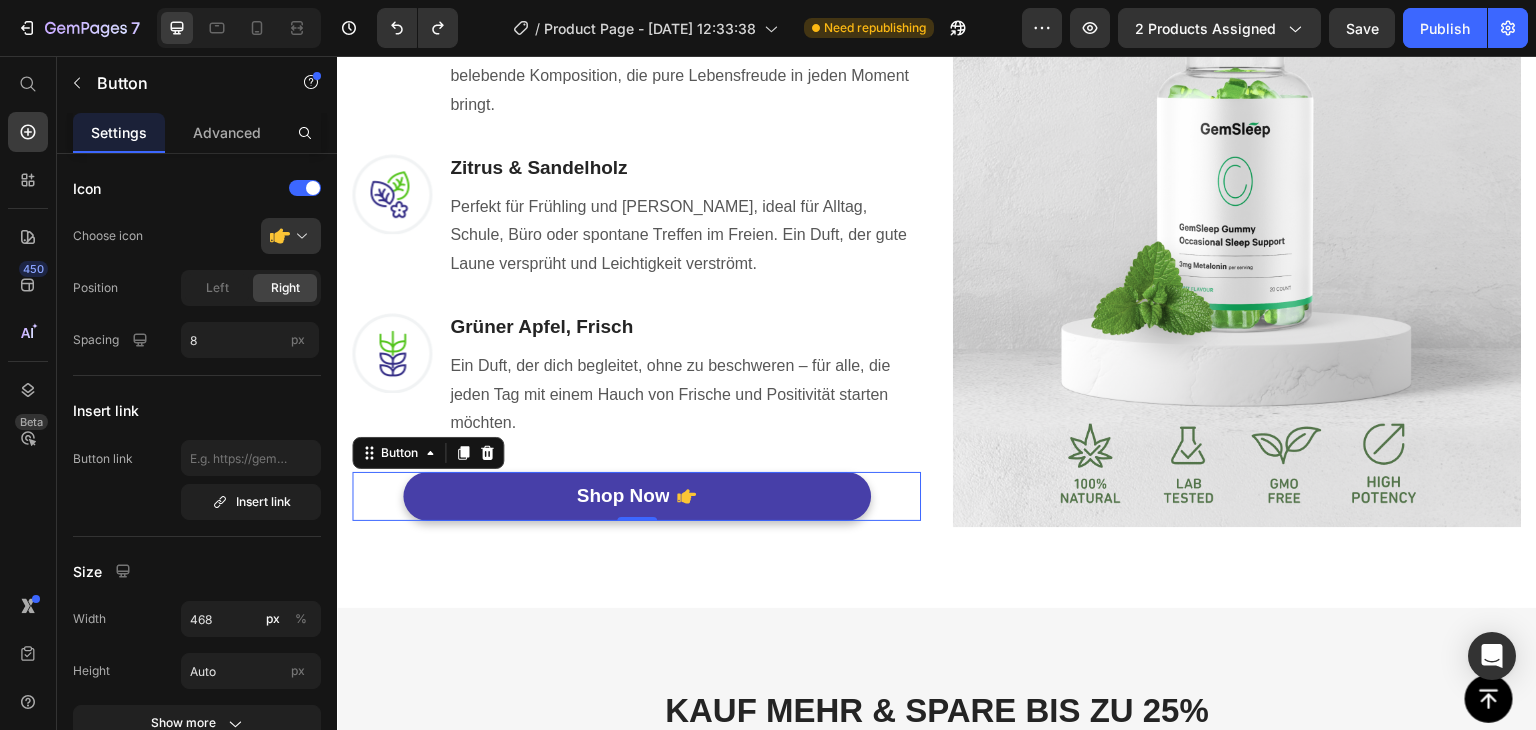 click on "Shop Now" at bounding box center [637, 496] 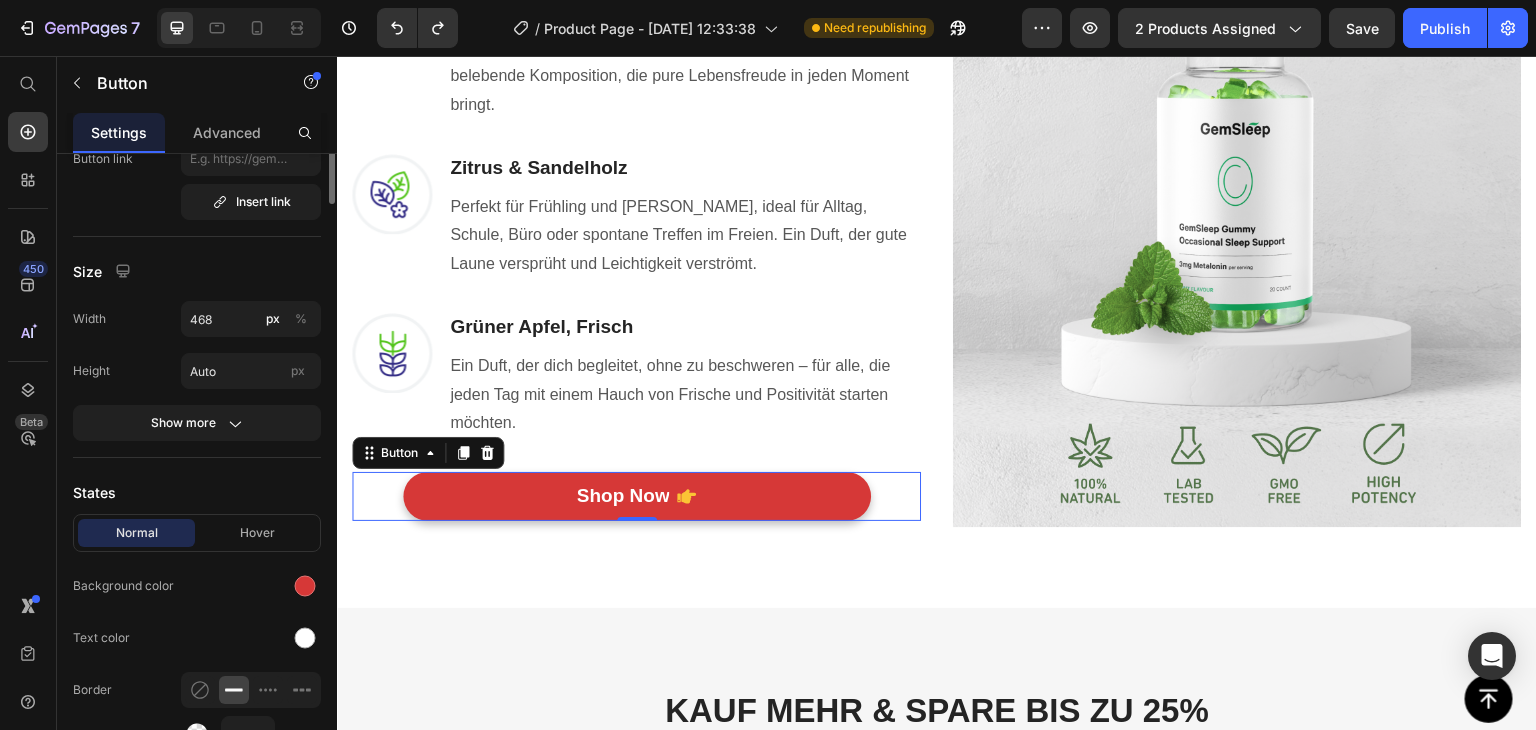 scroll, scrollTop: 400, scrollLeft: 0, axis: vertical 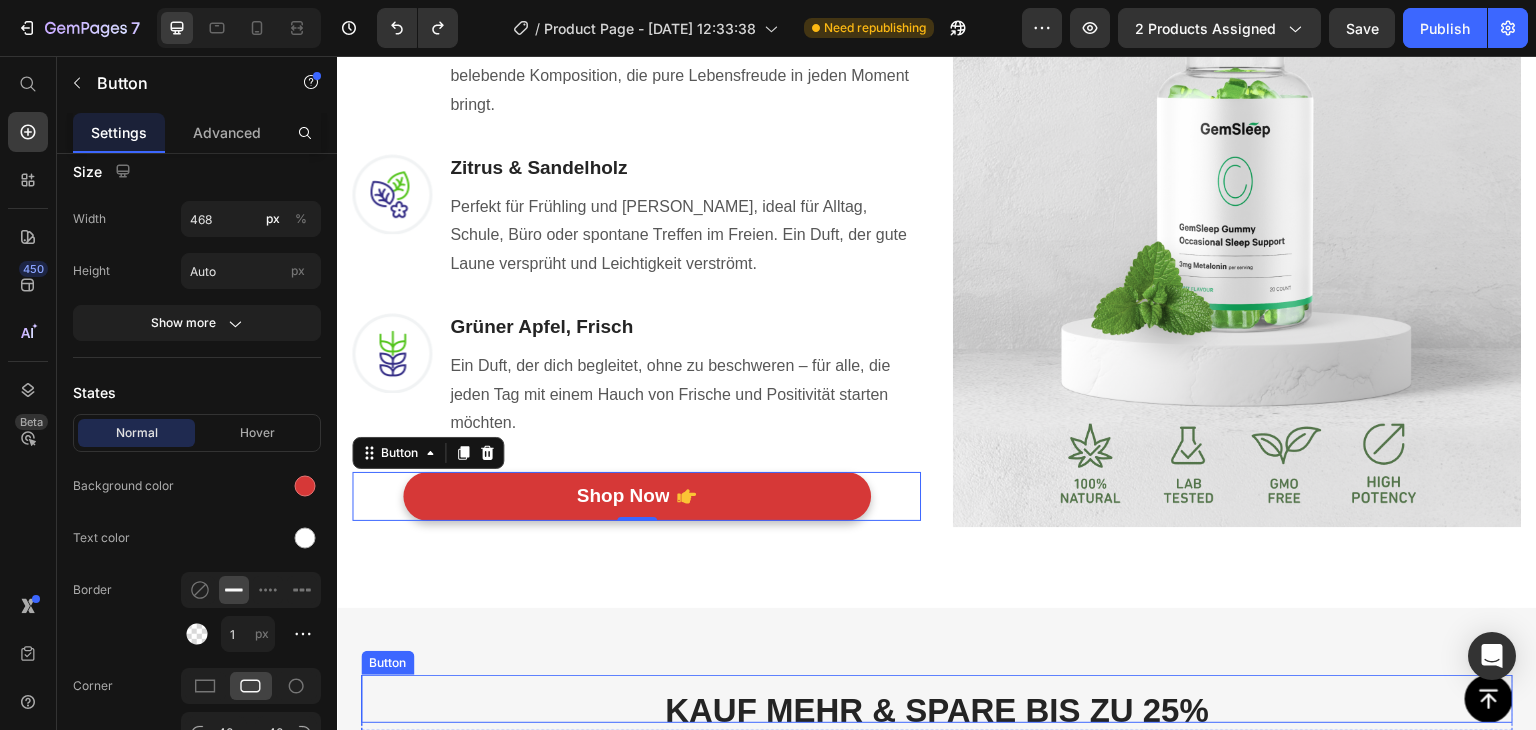 click on "KAUF MEHR & SPARE BIS ZU 25% Heading NUR FÜR EINE KURZE ZEIT ERHÄLTLICH Text block Row Emillio Mard Bundle (P) Title                Title Line SAVE 25% (P) Tag BEST VALUE Text block Row (P) Images & Gallery Row €59,85 (P) Price €79,80 (P) Price SPARE €19,95 (P) Tag Row You saved €19,95 (P) Tag
Icon 14 Tage Rückgaberecht Text block
Icon Schnell & Kostenloser Versand in DE Text block Icon List Out of stocks (P) Cart Button Product Beeil dich! Der Verkauf endet, sobald der Timer auf null steht. Text block 00 Day 21 Hrs 51 Min 50 Sec CountDown Timer
Drop element here Row Row Section 4" at bounding box center [937, 1364] 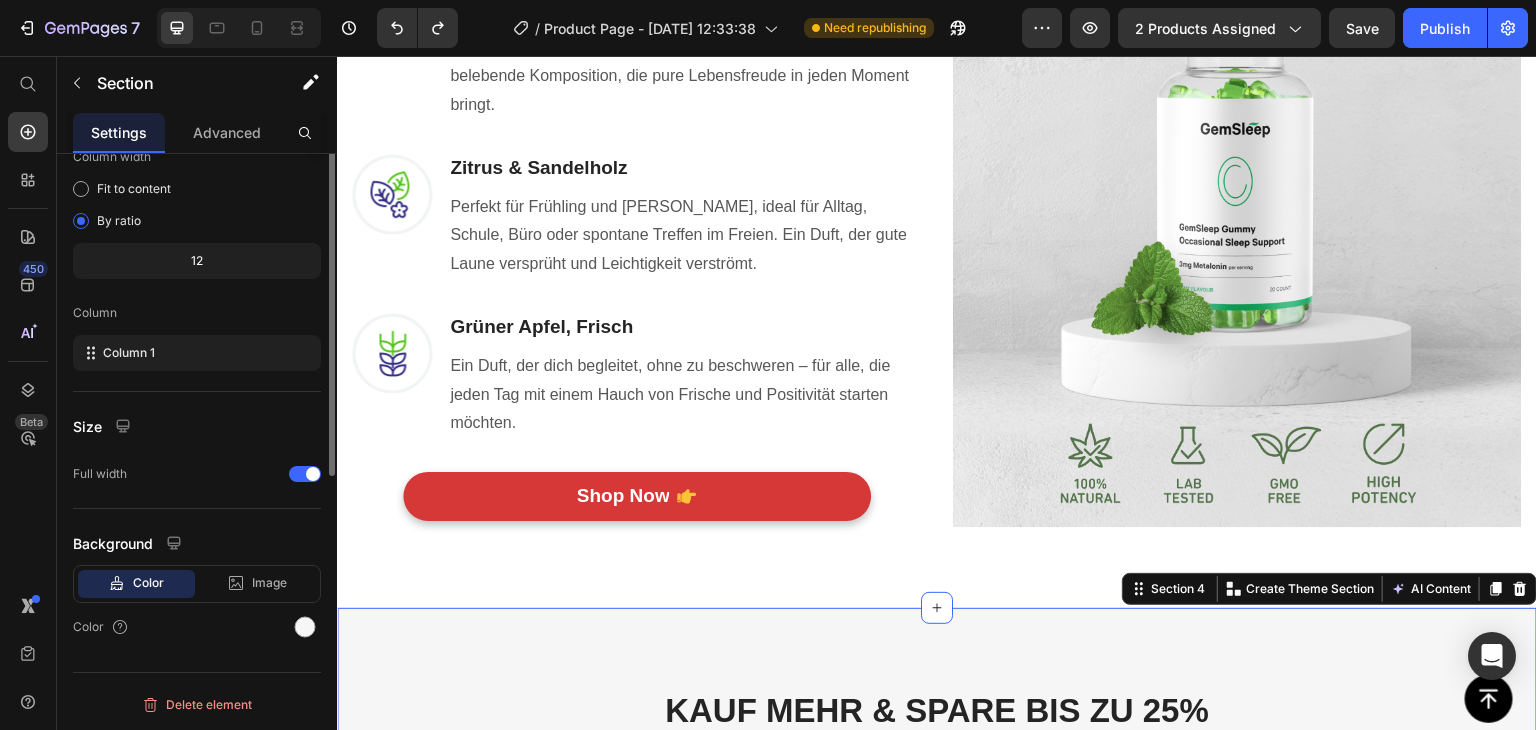 scroll, scrollTop: 0, scrollLeft: 0, axis: both 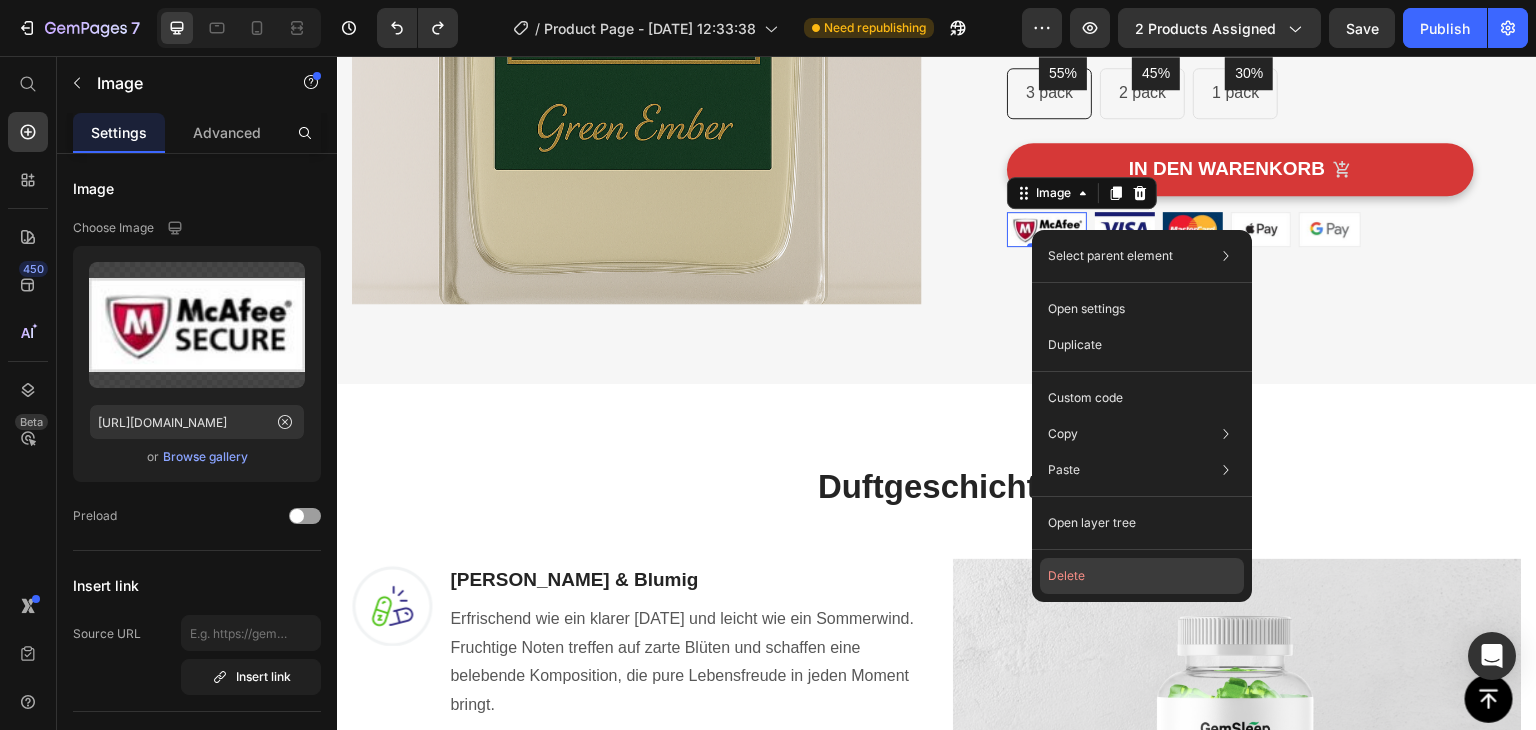 click on "Delete" 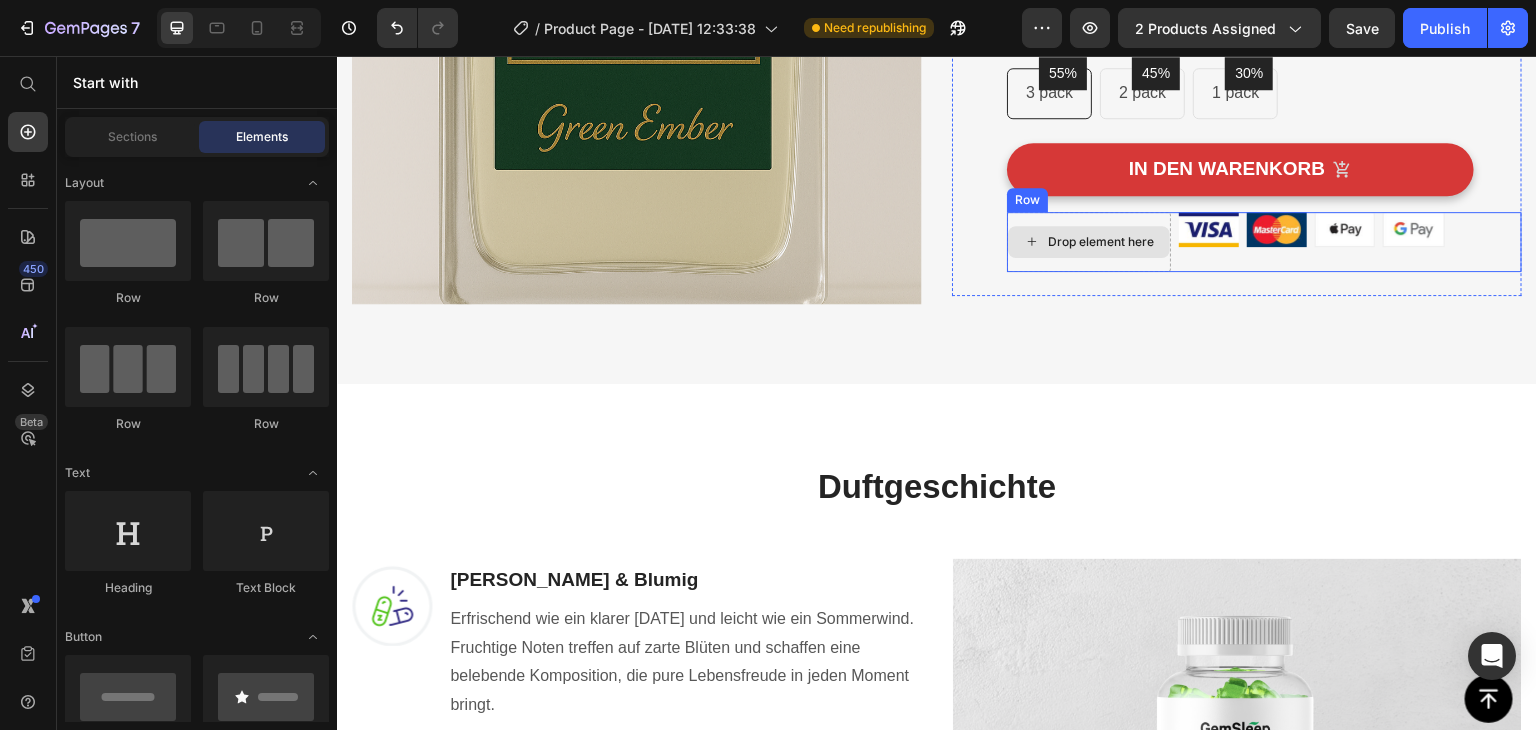 click on "Drop element here" at bounding box center (1089, 242) 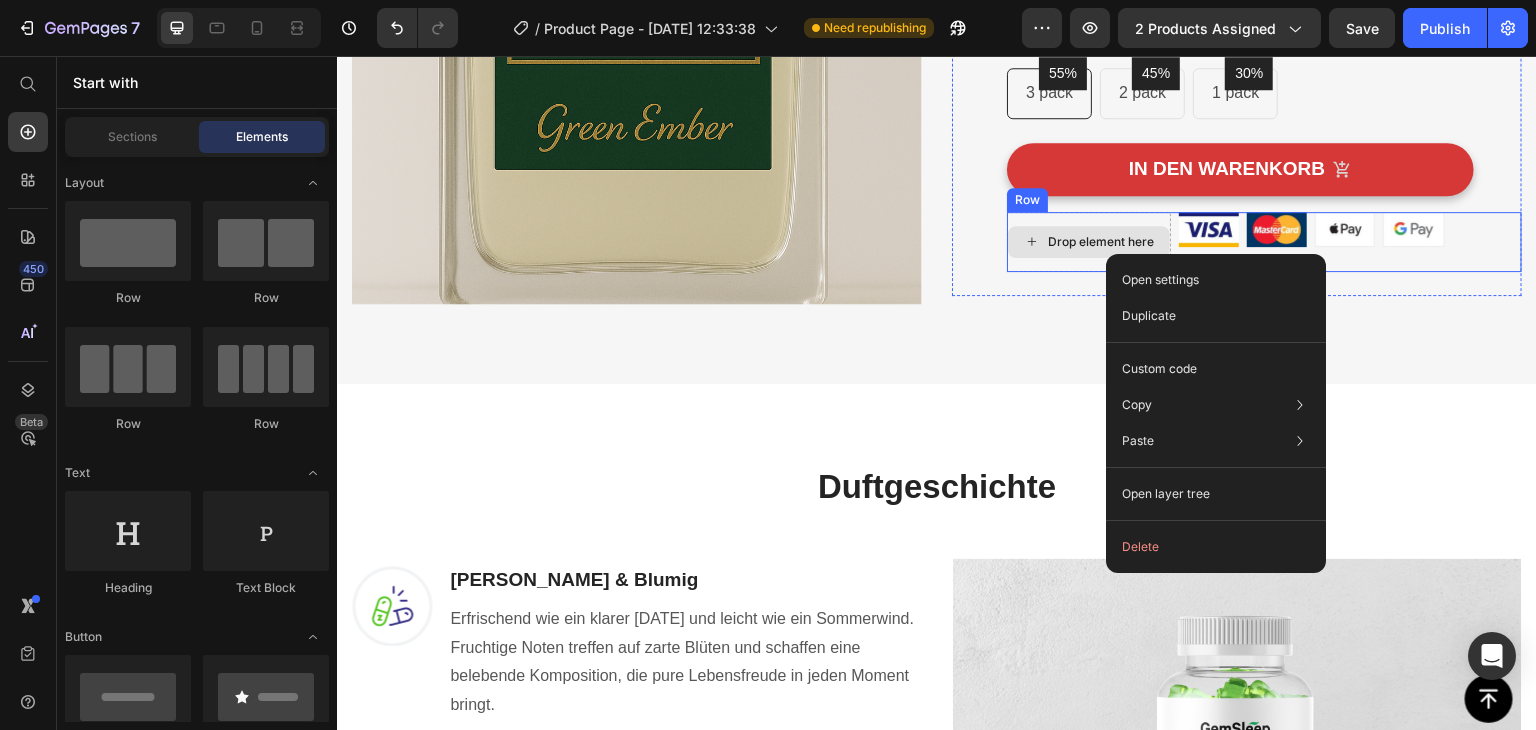 click on "Drop element here" at bounding box center (1101, 242) 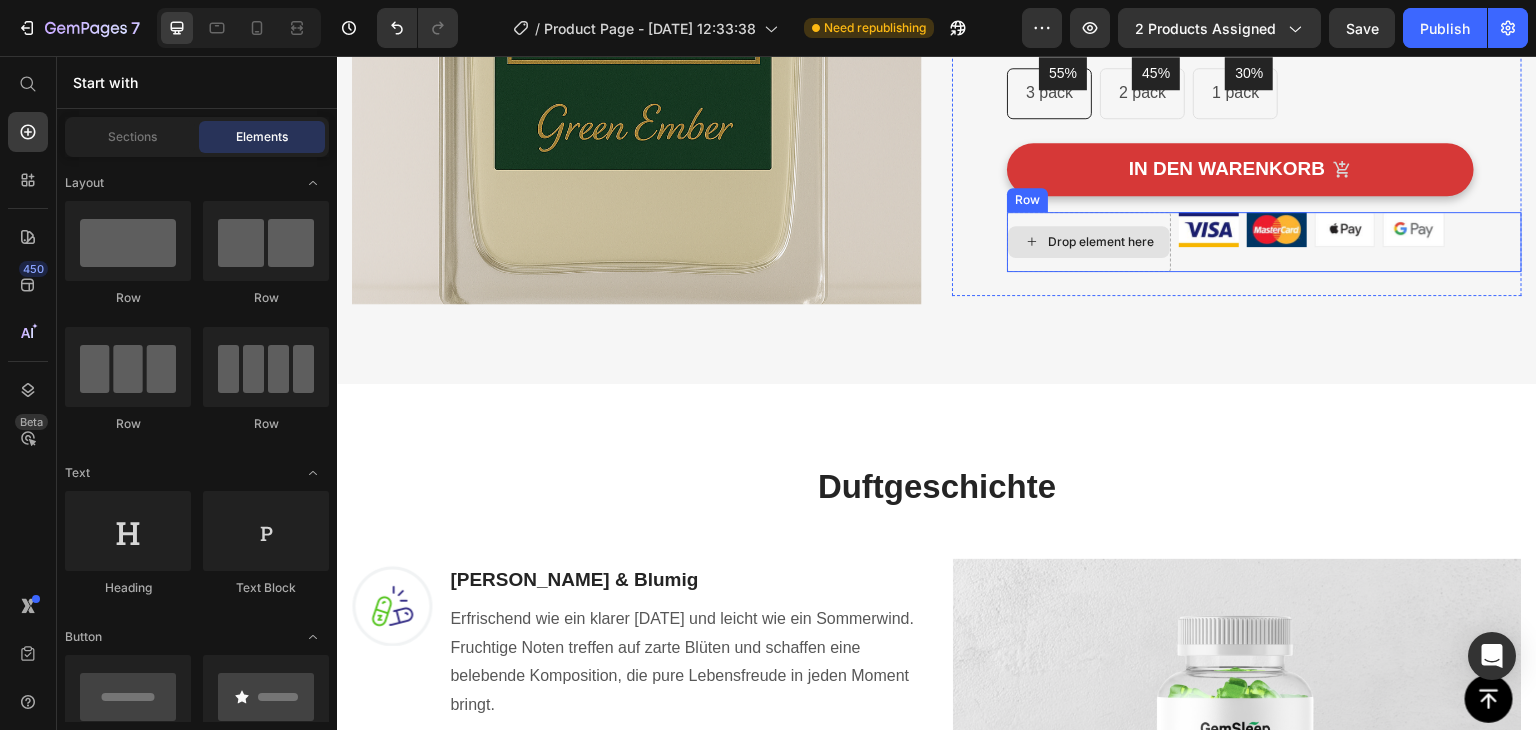 click on "Drop element here" at bounding box center [1101, 242] 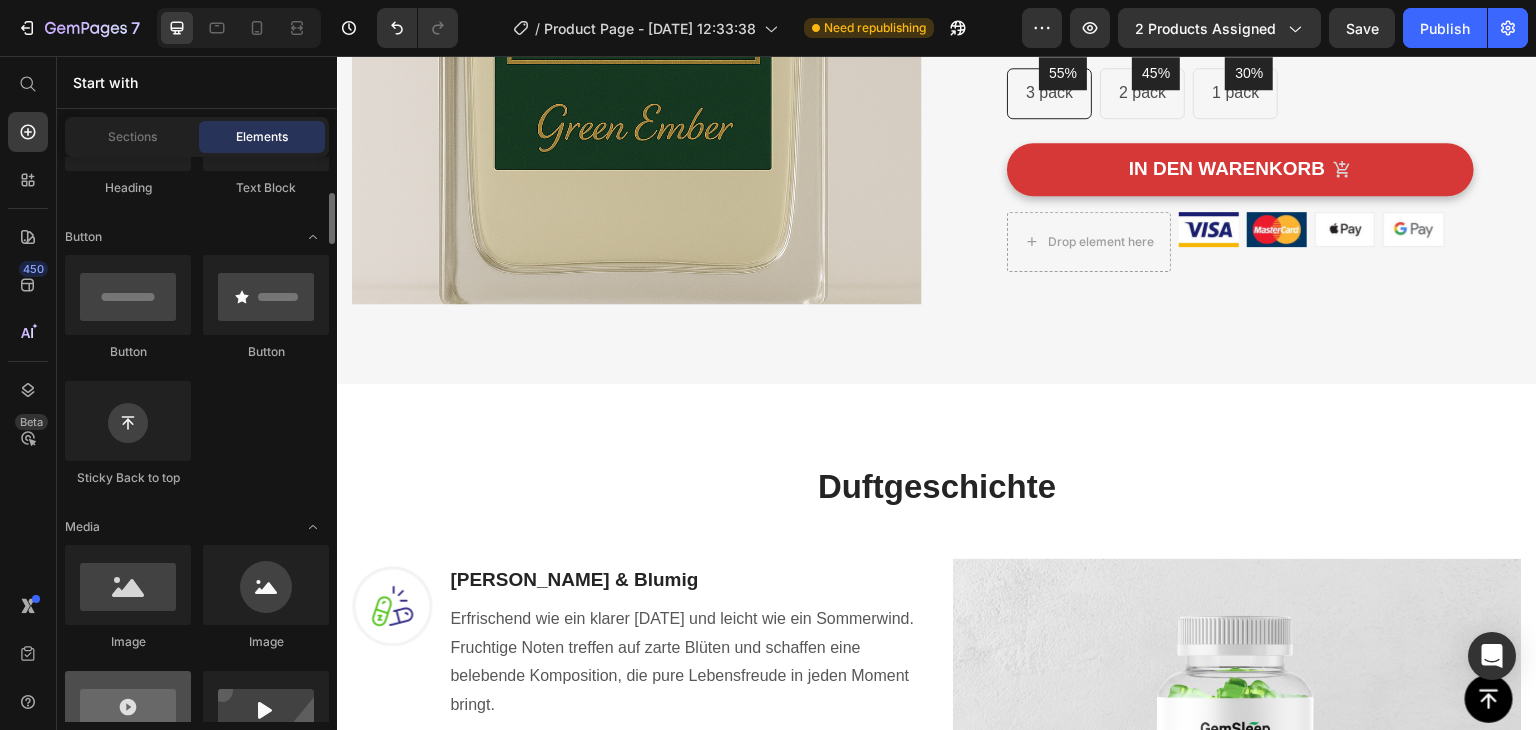scroll, scrollTop: 700, scrollLeft: 0, axis: vertical 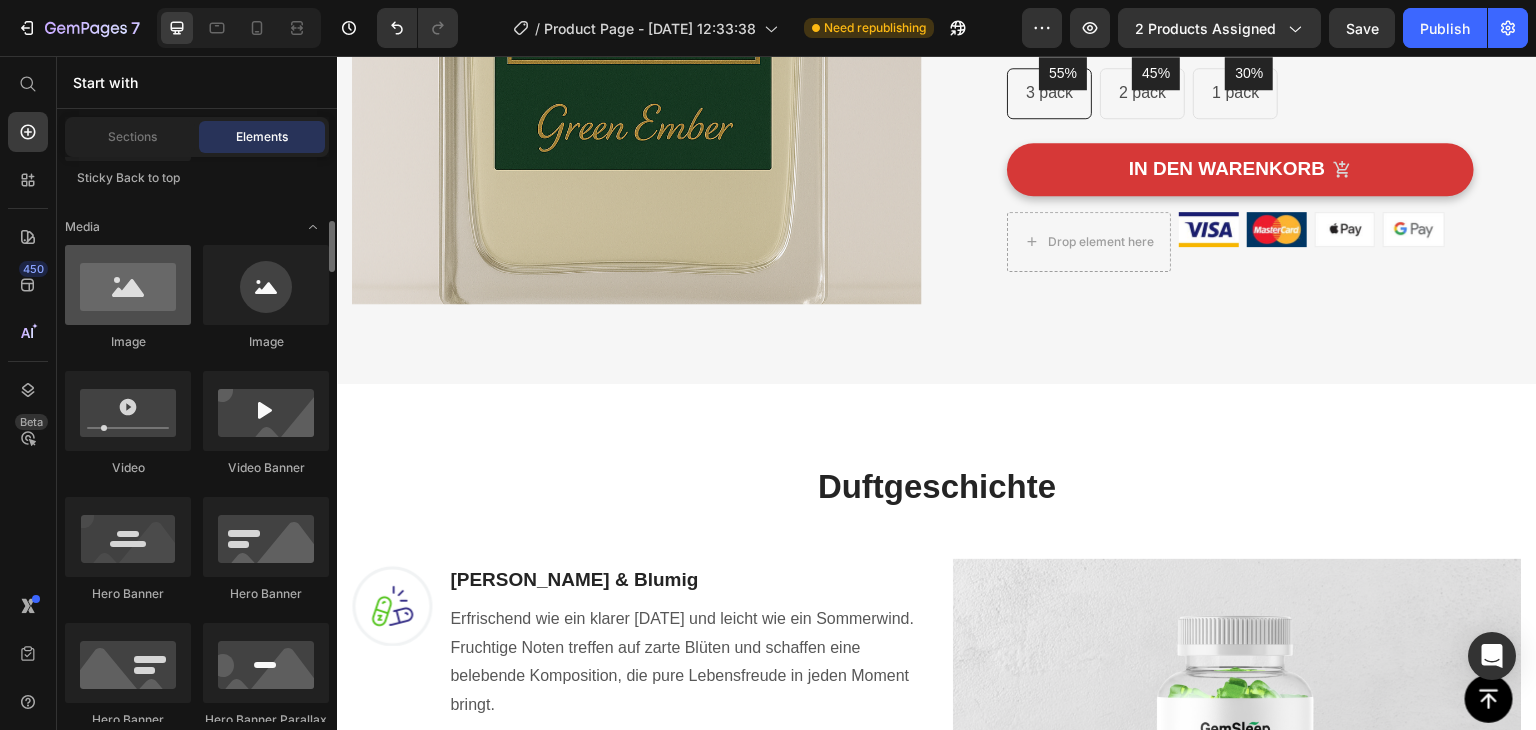 click at bounding box center [128, 285] 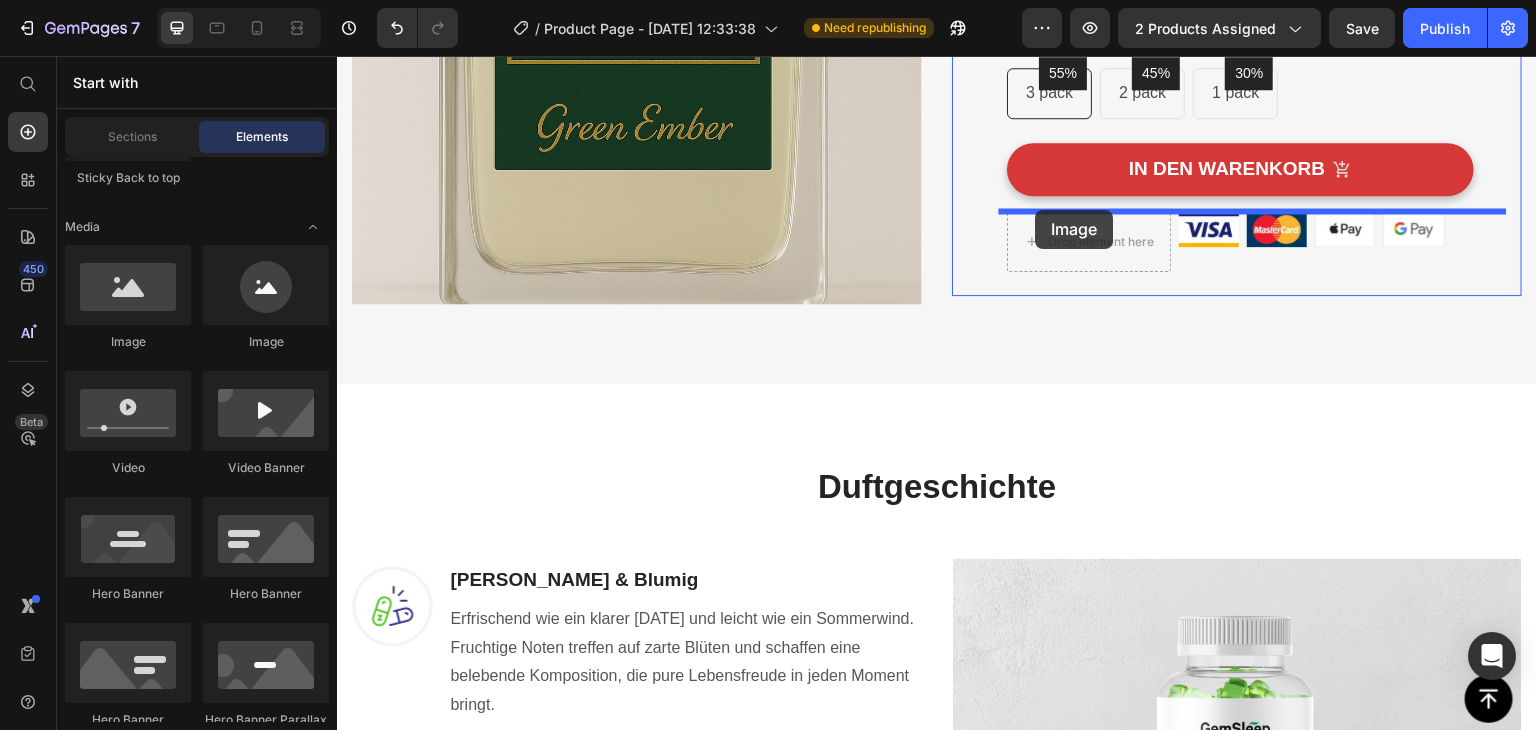 drag, startPoint x: 495, startPoint y: 353, endPoint x: 1036, endPoint y: 210, distance: 559.5802 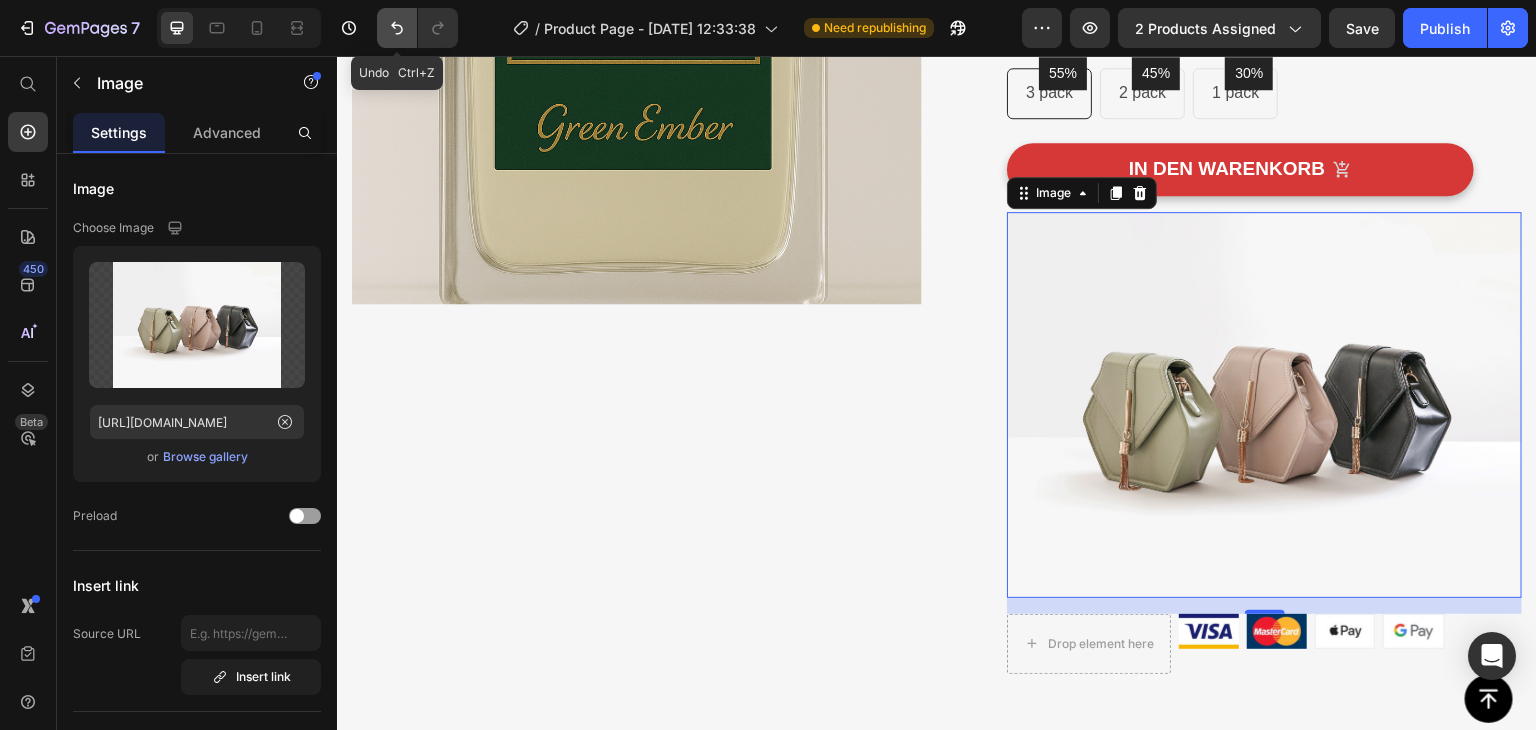 click 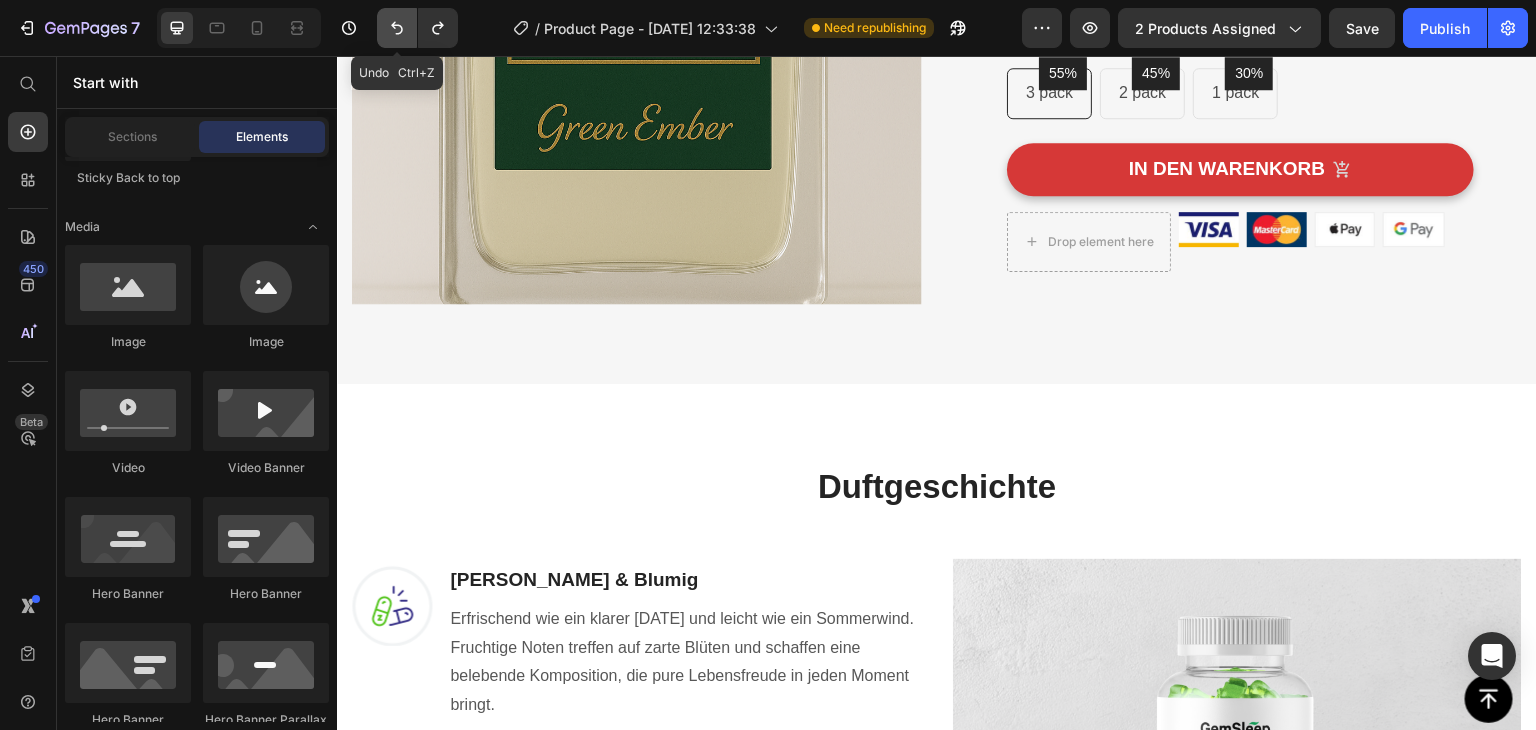 click 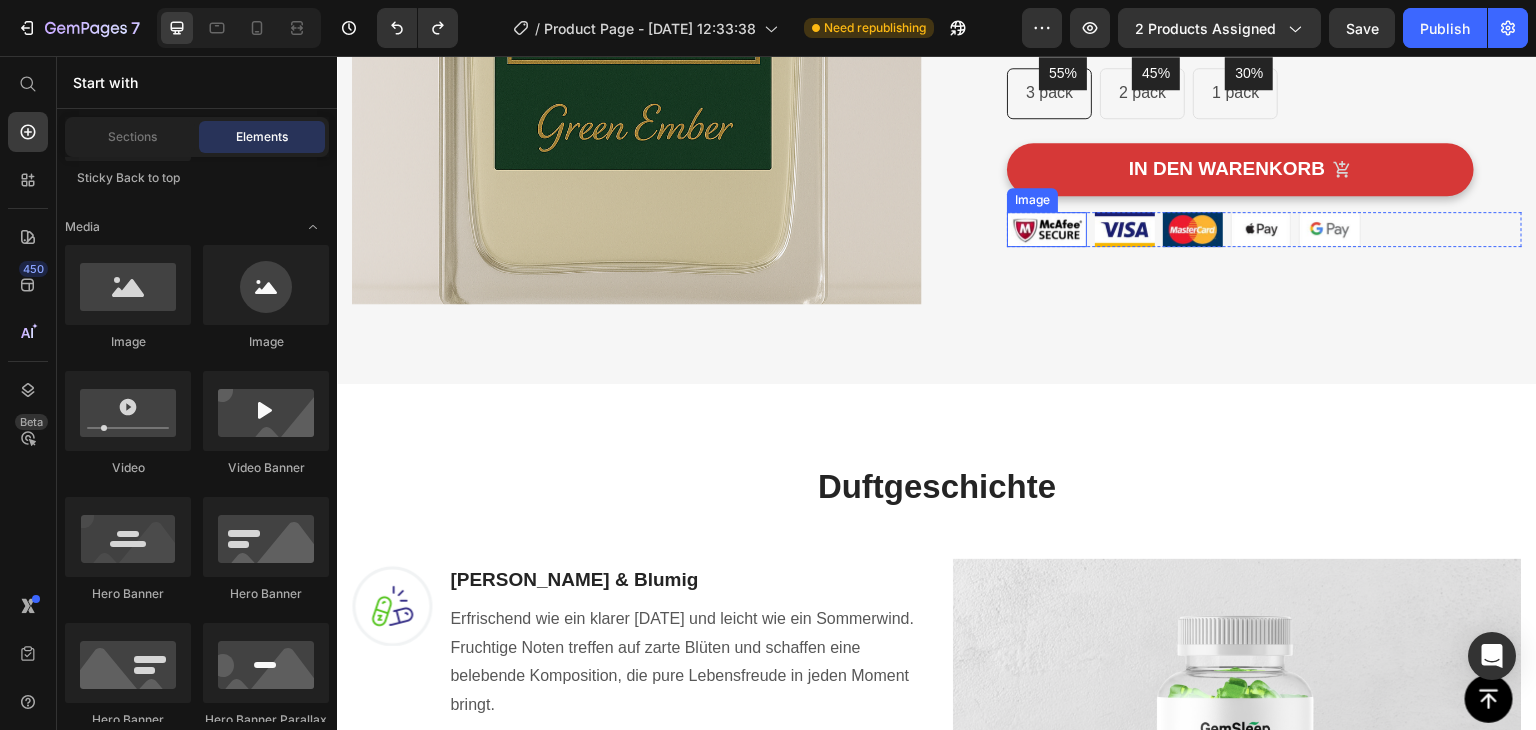 click at bounding box center [1047, 229] 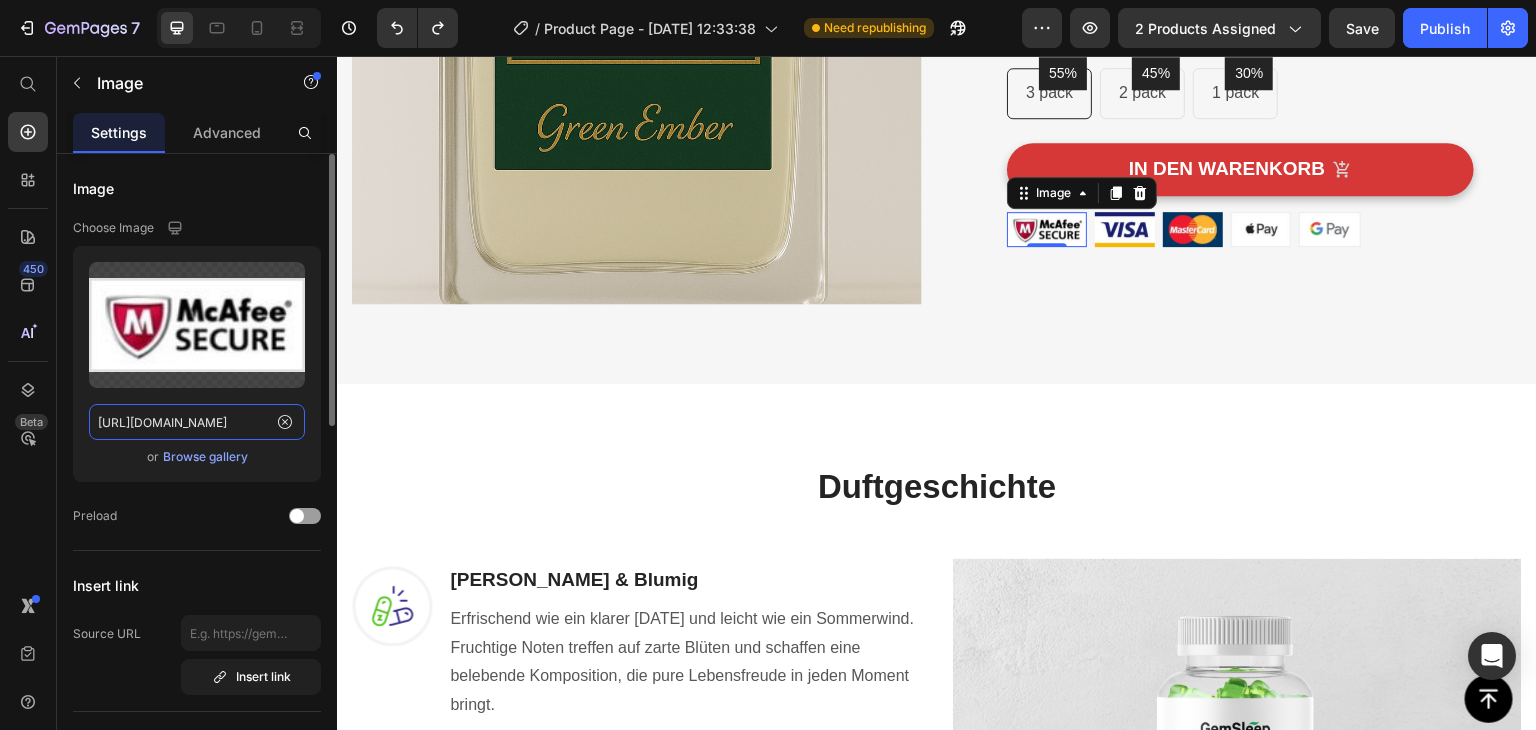 click on "[URL][DOMAIN_NAME]" 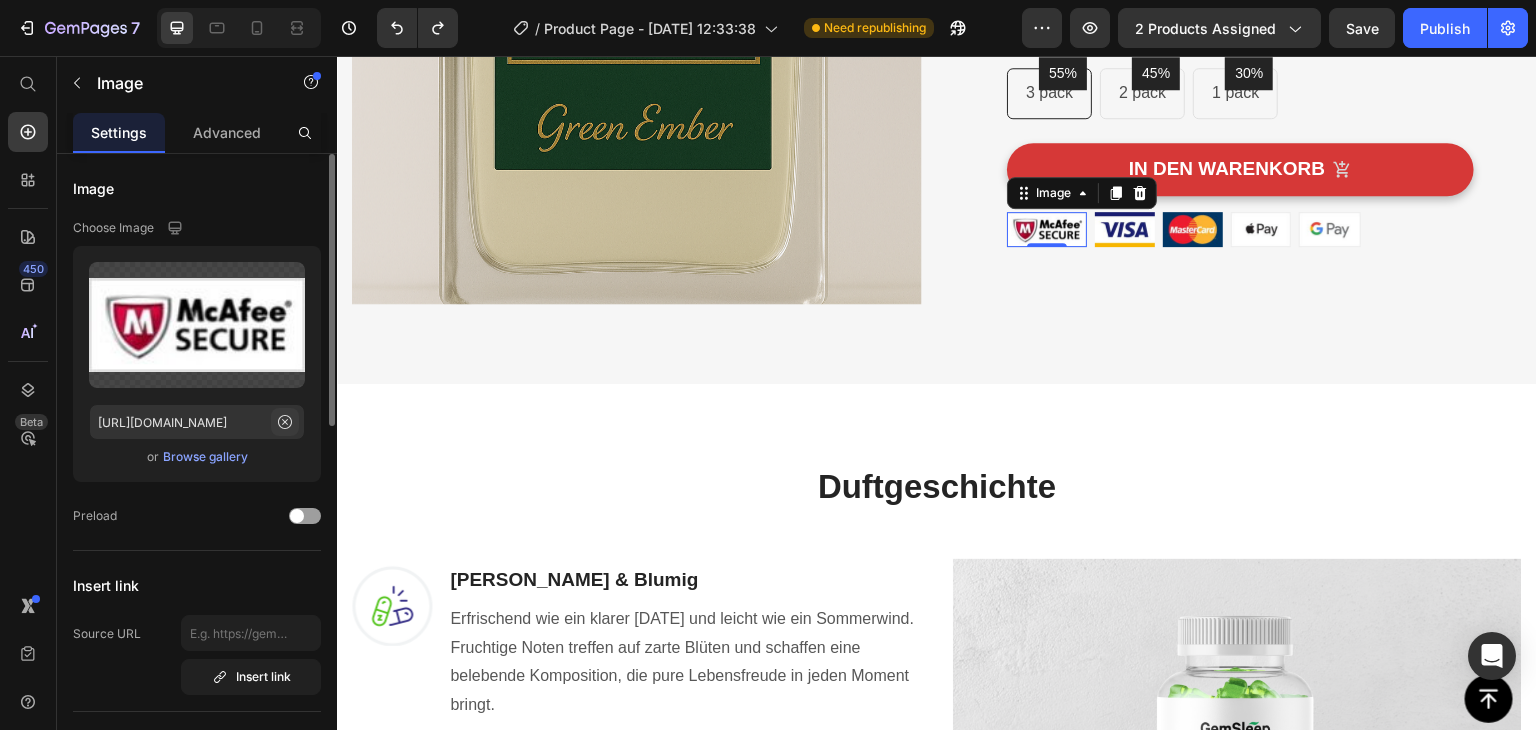 click 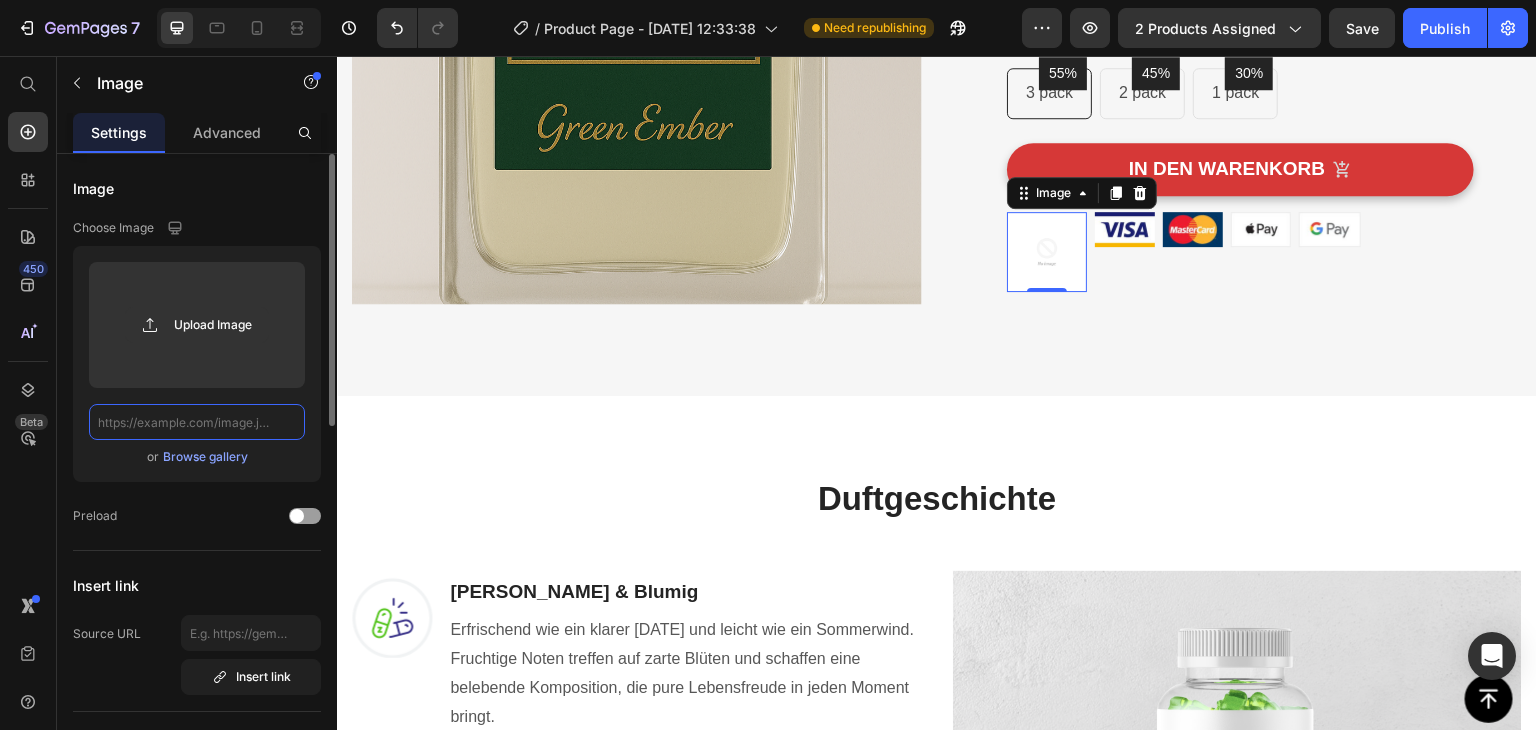 paste on "[URL][DOMAIN_NAME]" 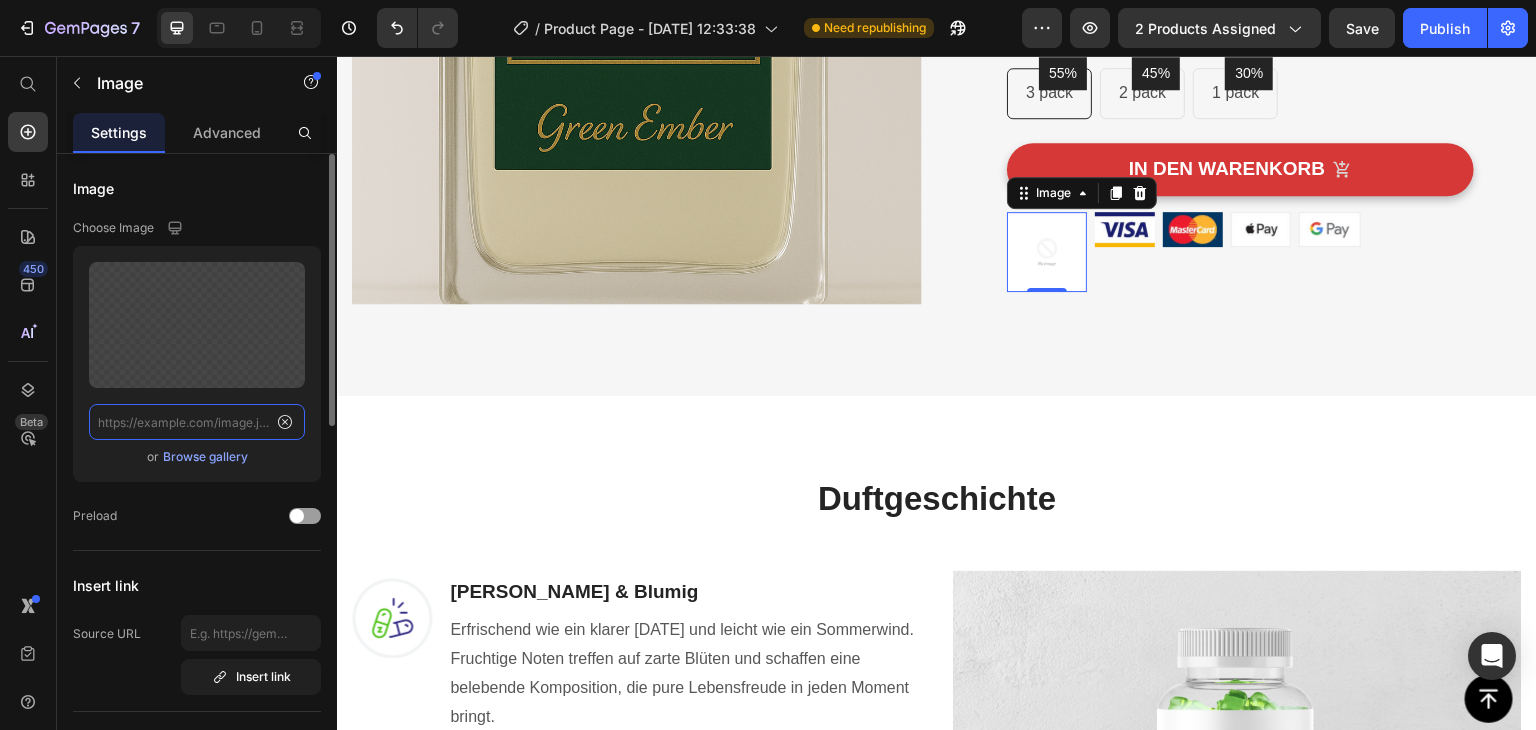 type on "[URL][DOMAIN_NAME]" 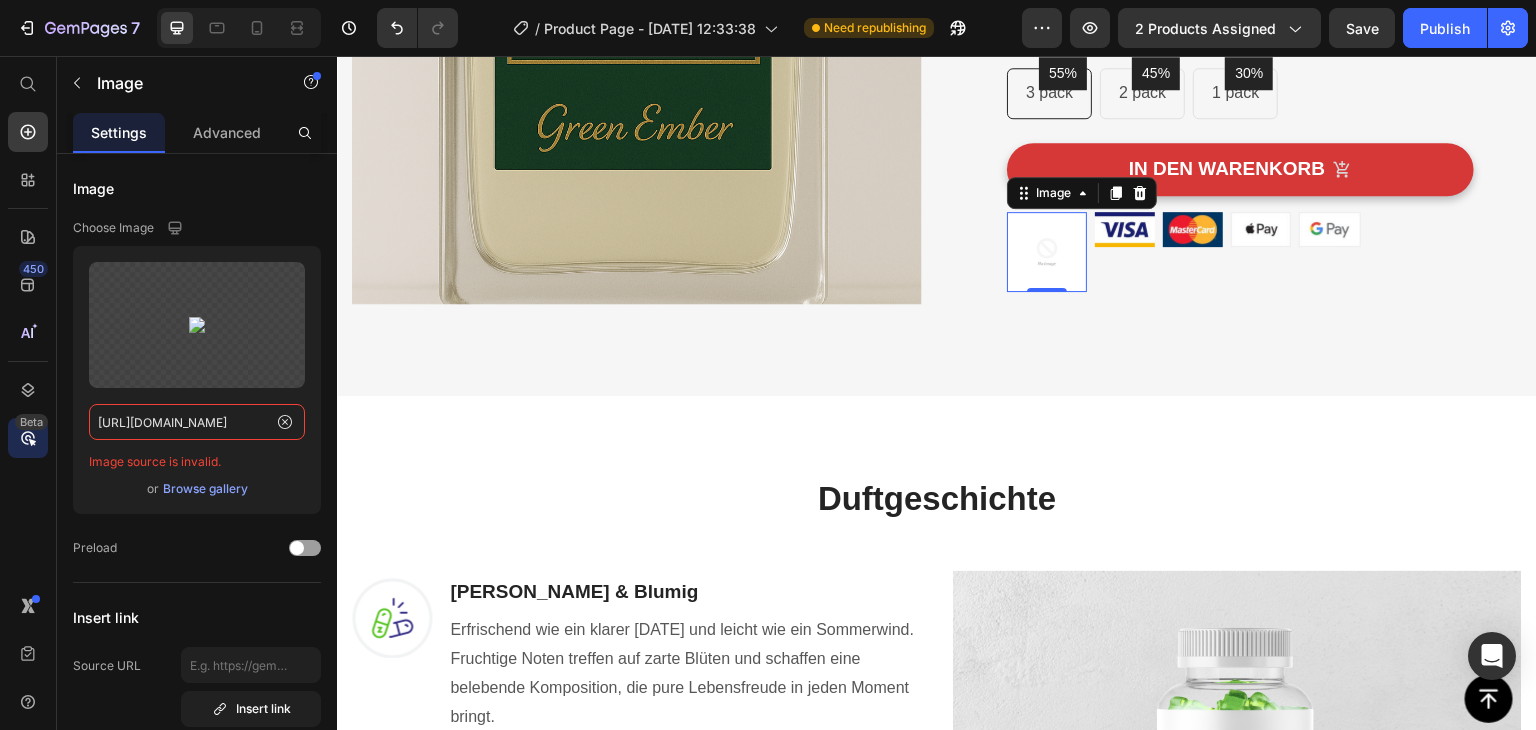 drag, startPoint x: 257, startPoint y: 425, endPoint x: 28, endPoint y: 447, distance: 230.05434 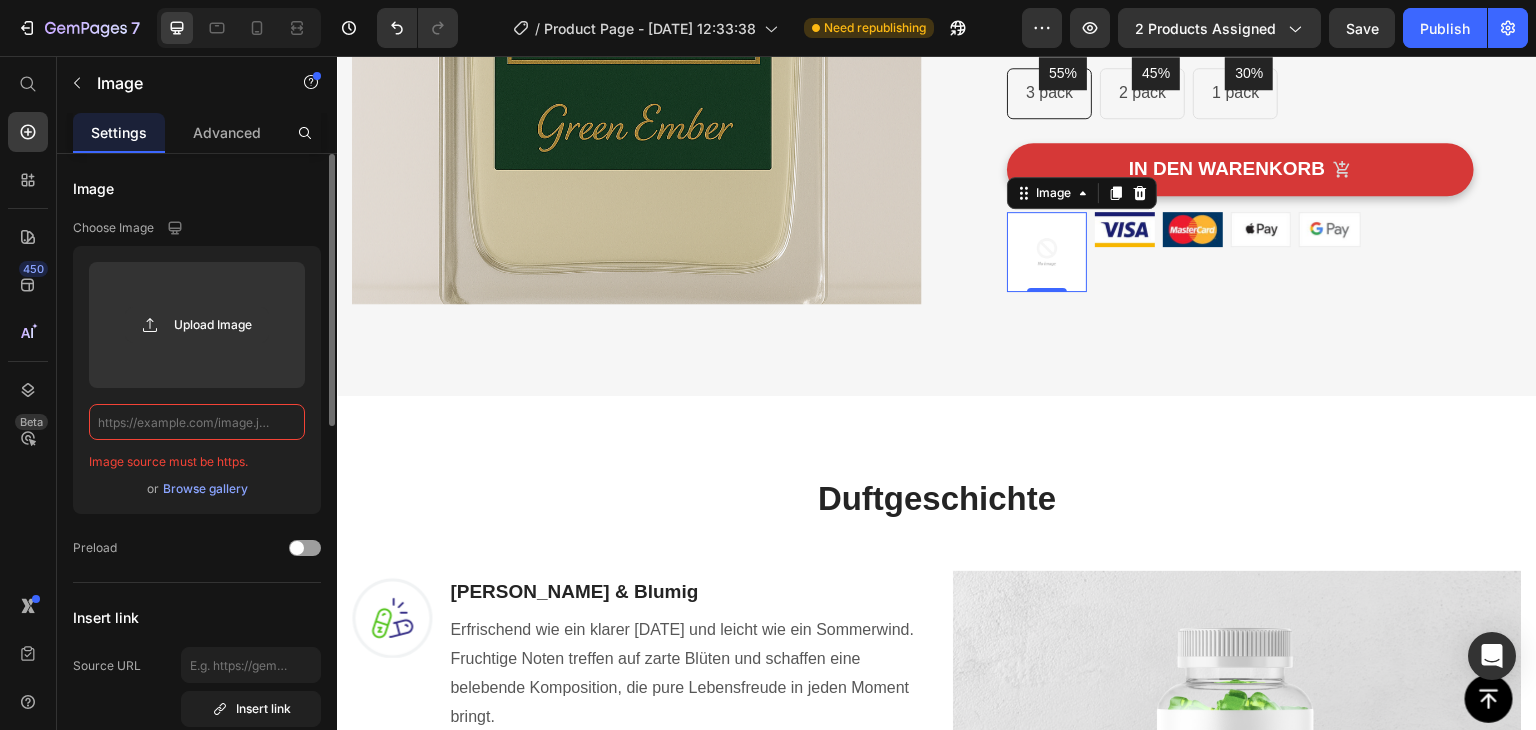 paste on "[URL][DOMAIN_NAME][DOMAIN_NAME]" 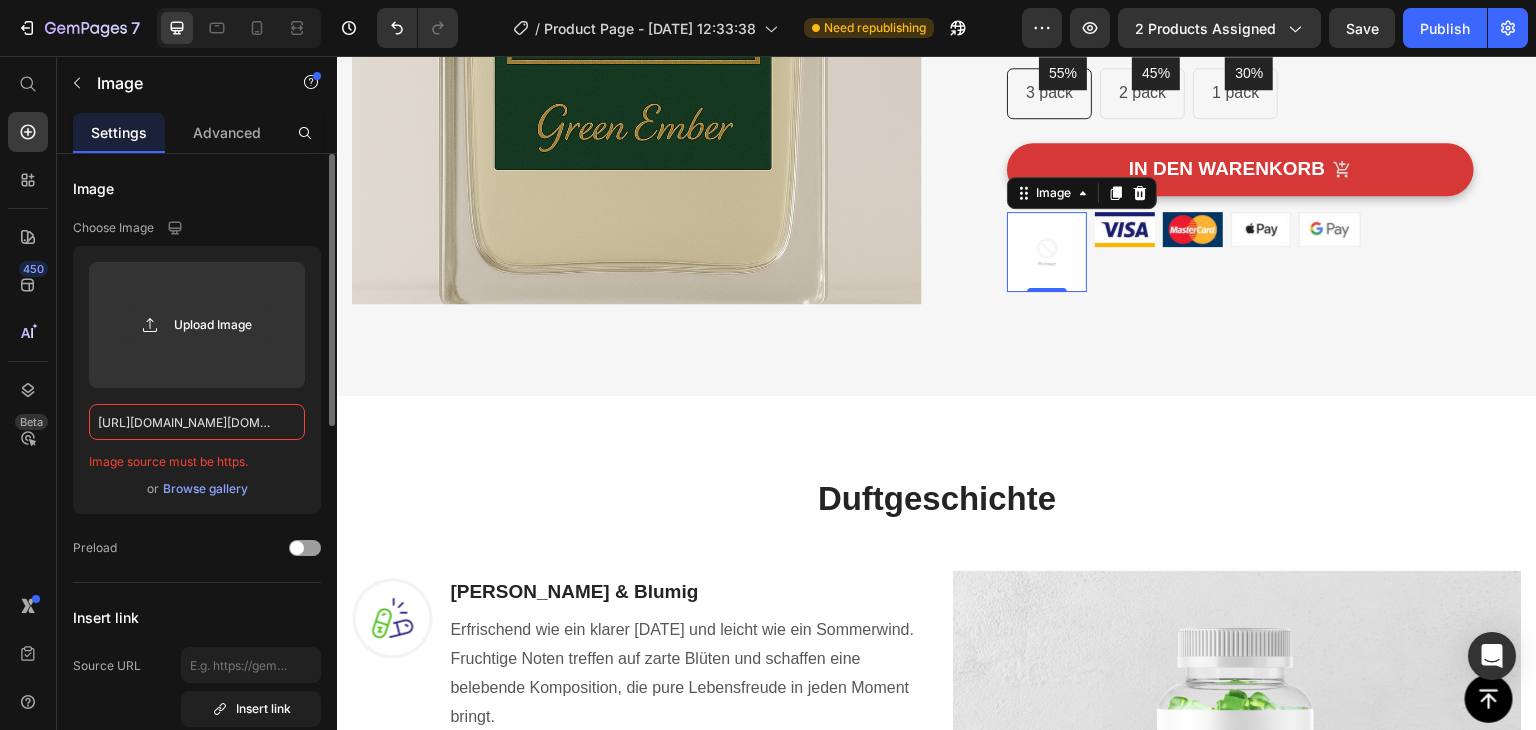 scroll, scrollTop: 0, scrollLeft: 1702, axis: horizontal 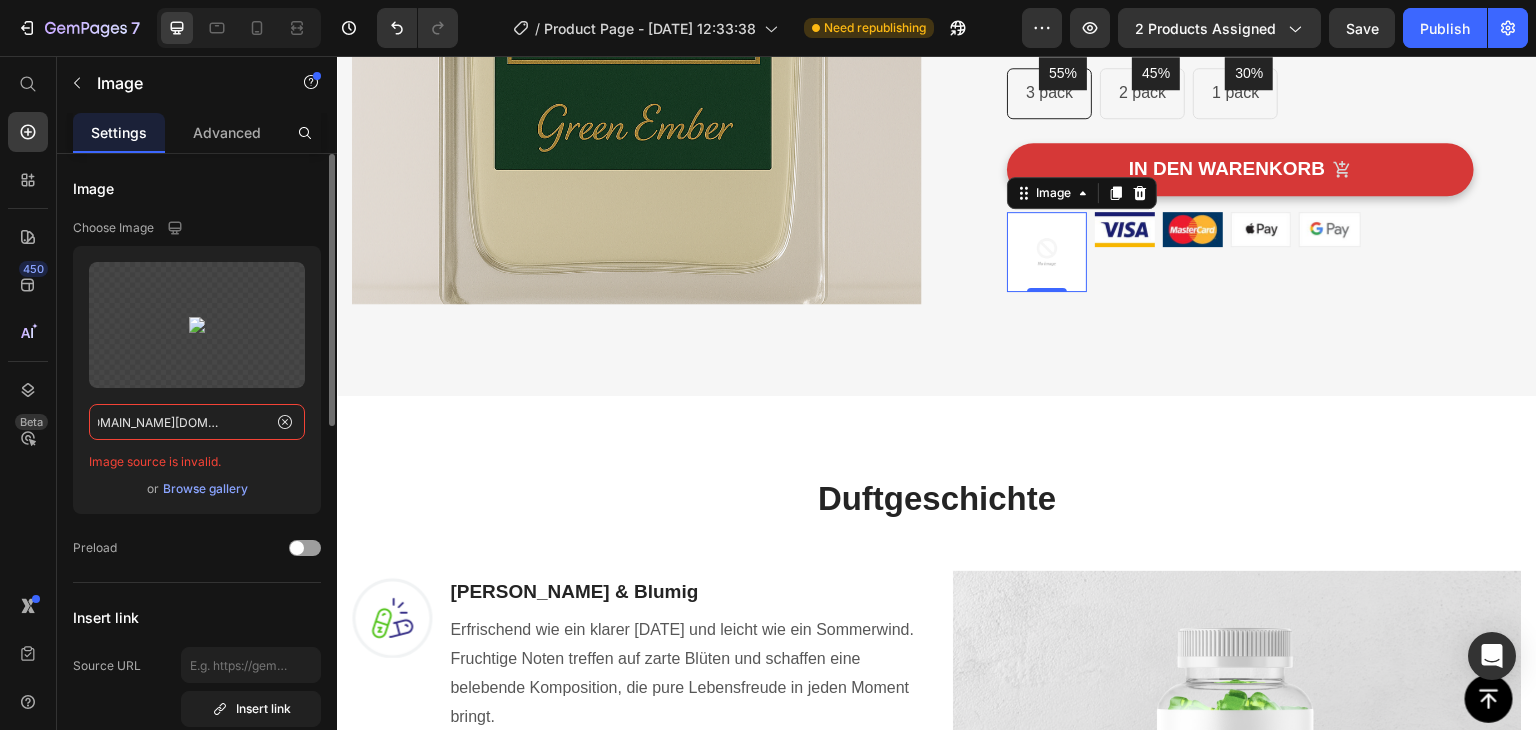 type on "[URL][DOMAIN_NAME][DOMAIN_NAME]" 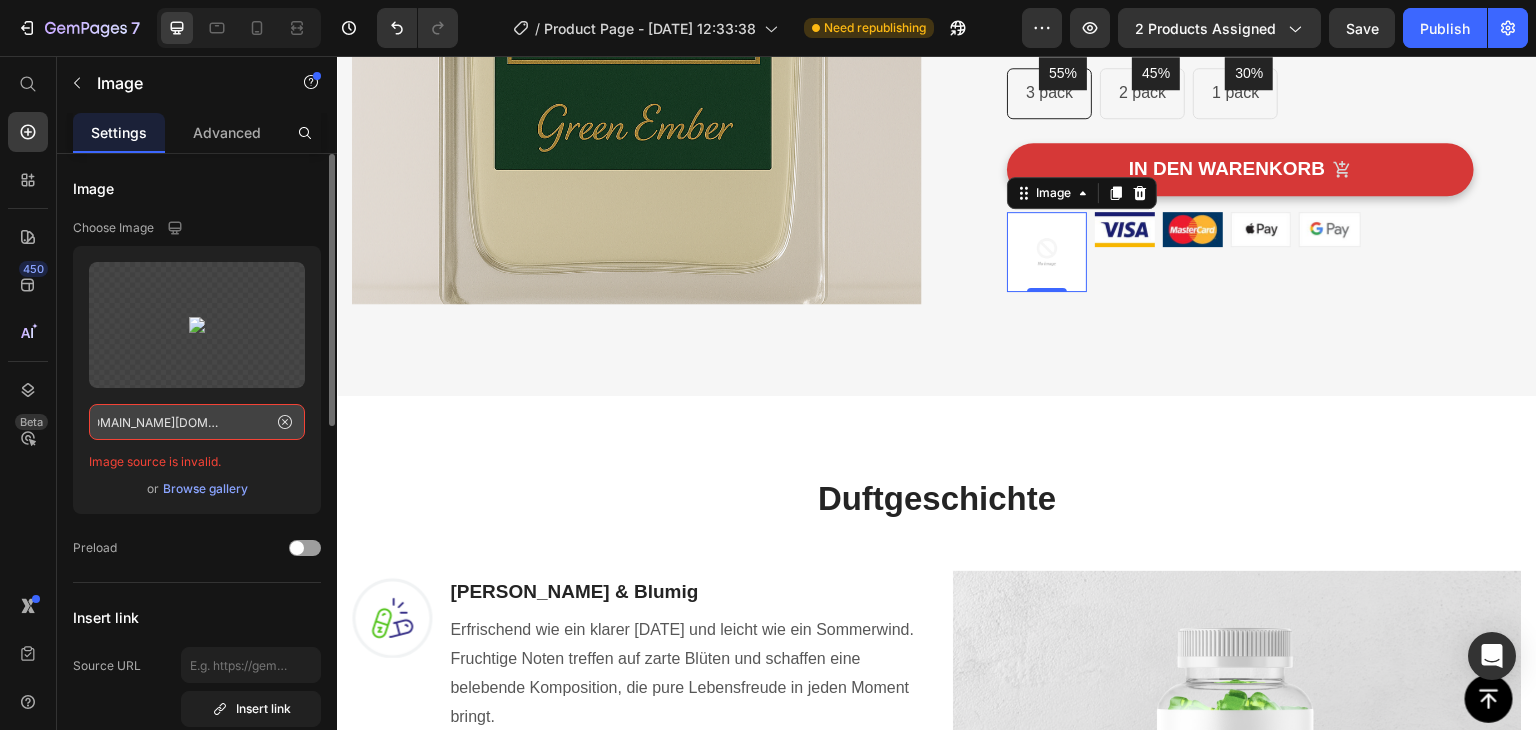 click 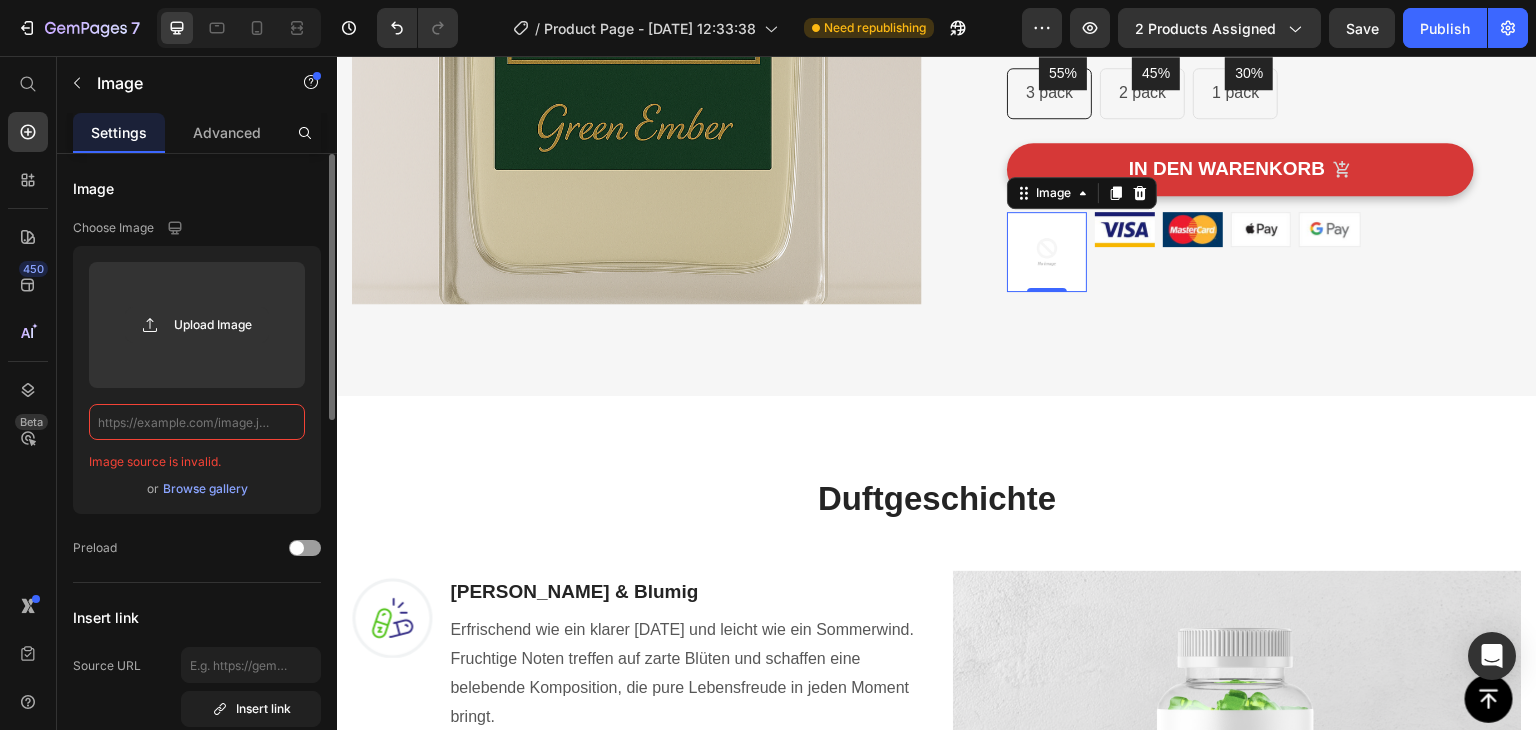 scroll, scrollTop: 0, scrollLeft: 0, axis: both 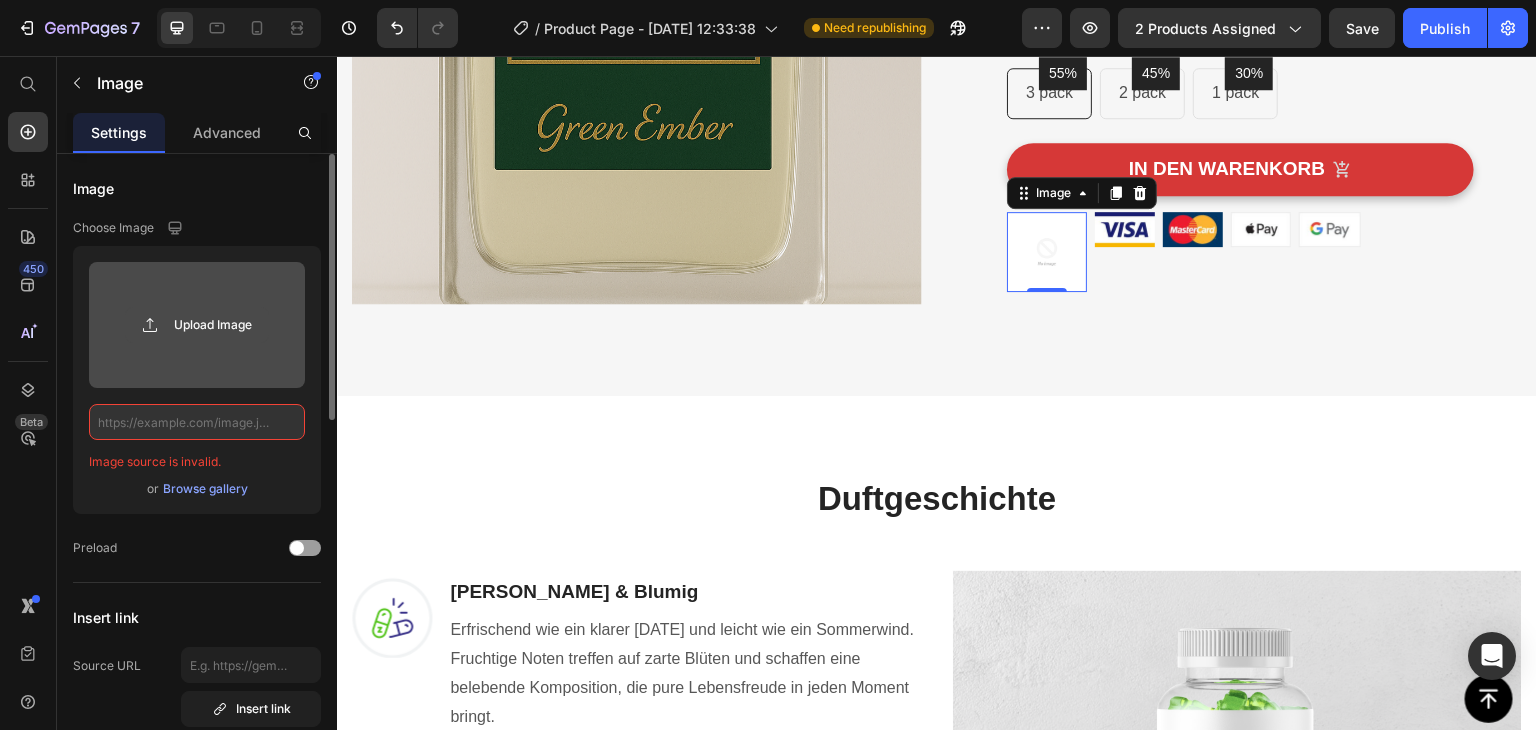 click 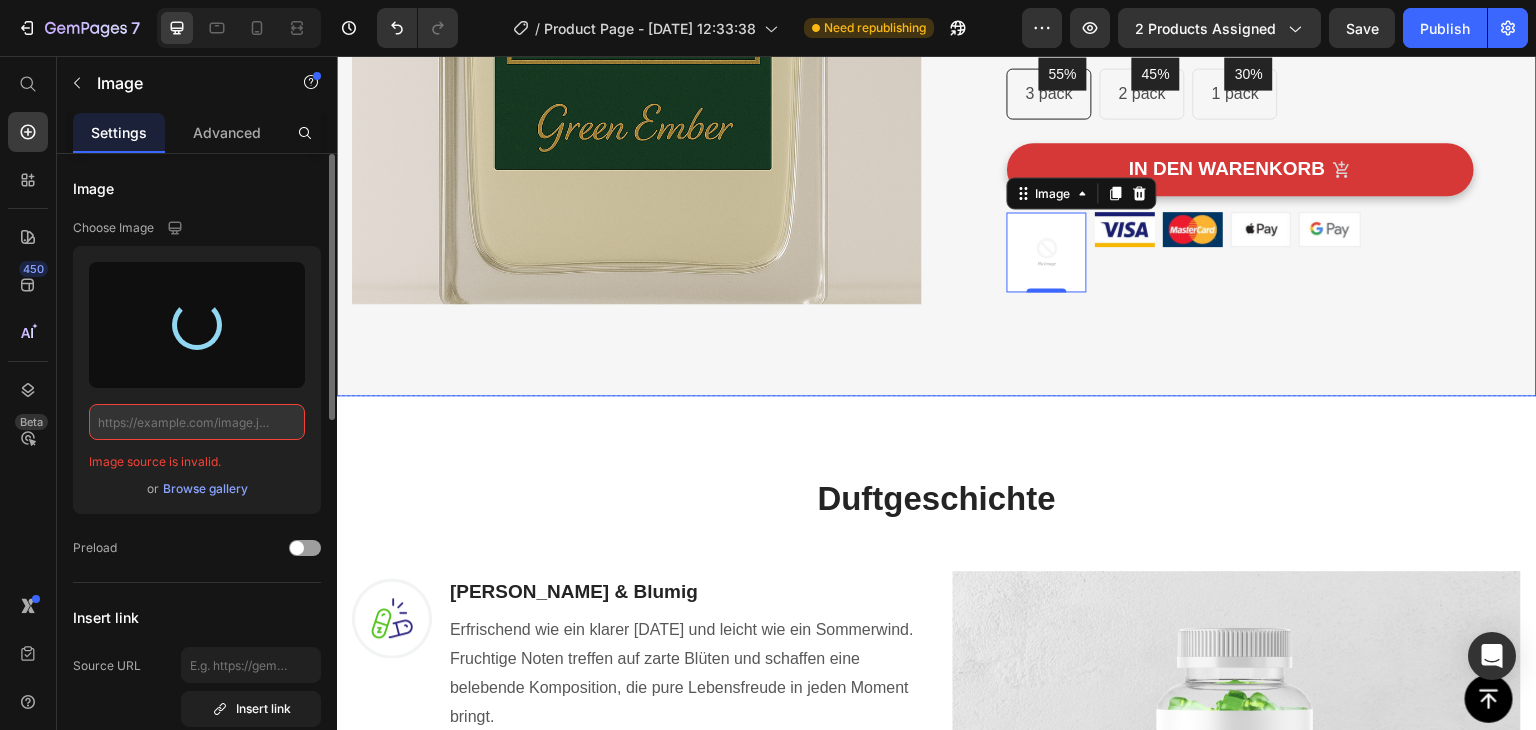 type on "[URL][DOMAIN_NAME]" 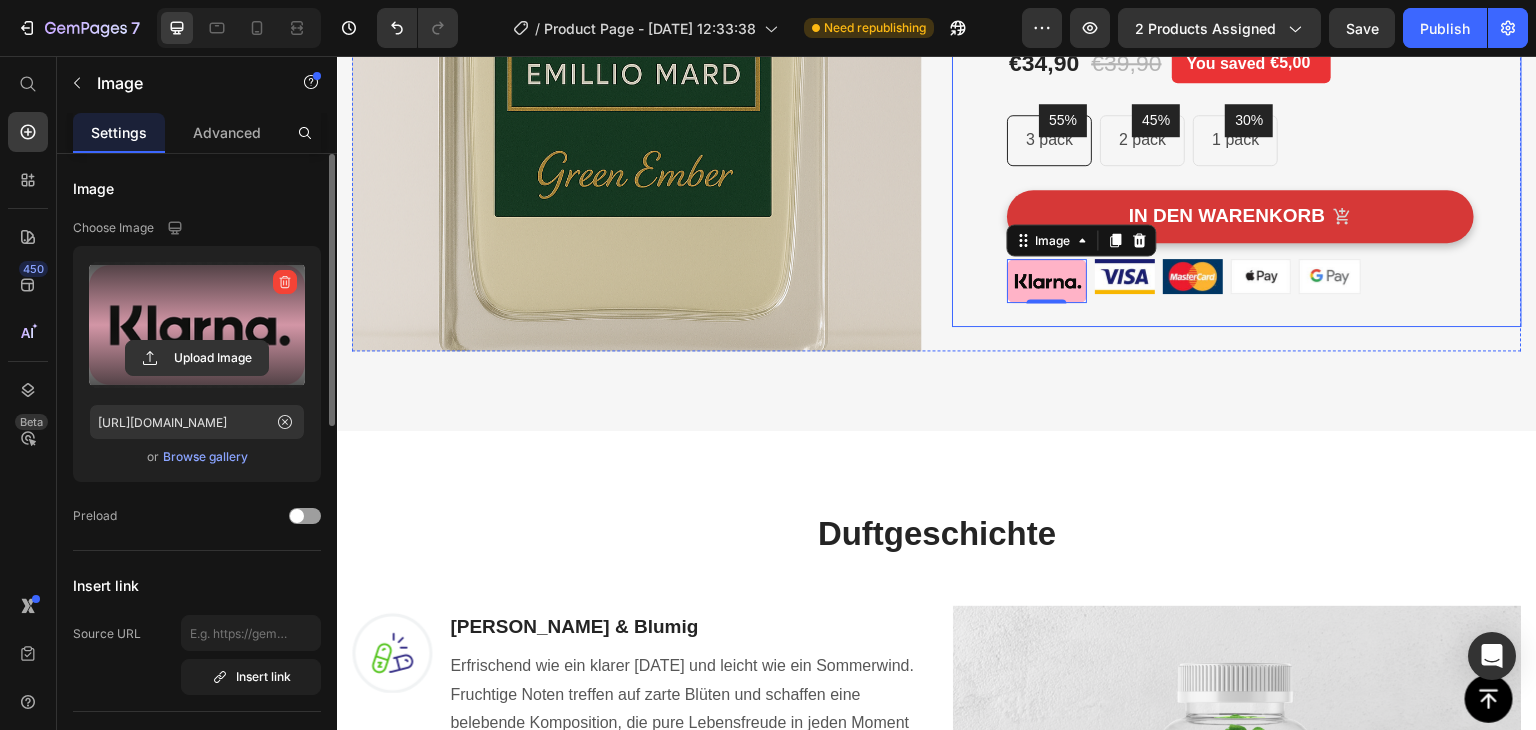 scroll, scrollTop: 443, scrollLeft: 0, axis: vertical 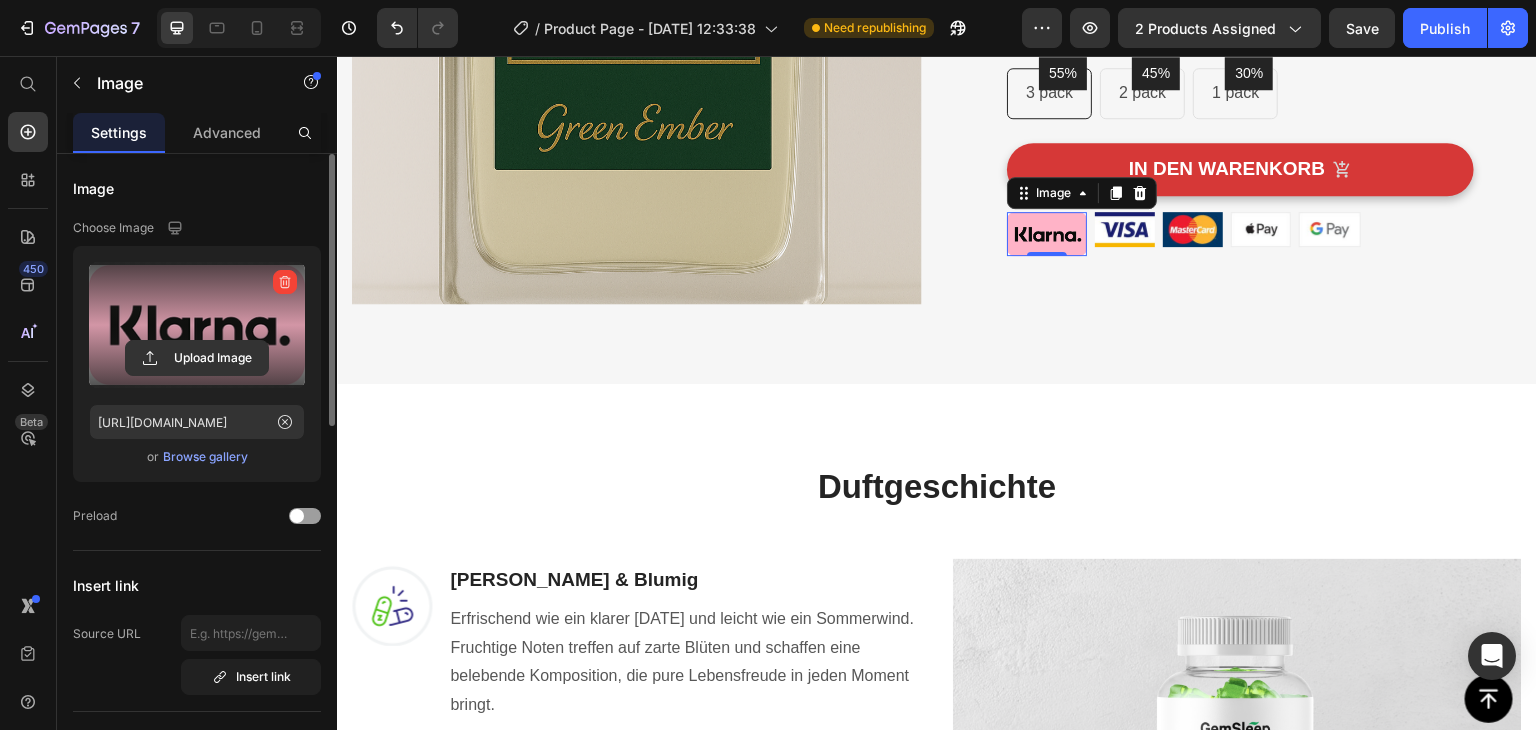 click at bounding box center (1047, 234) 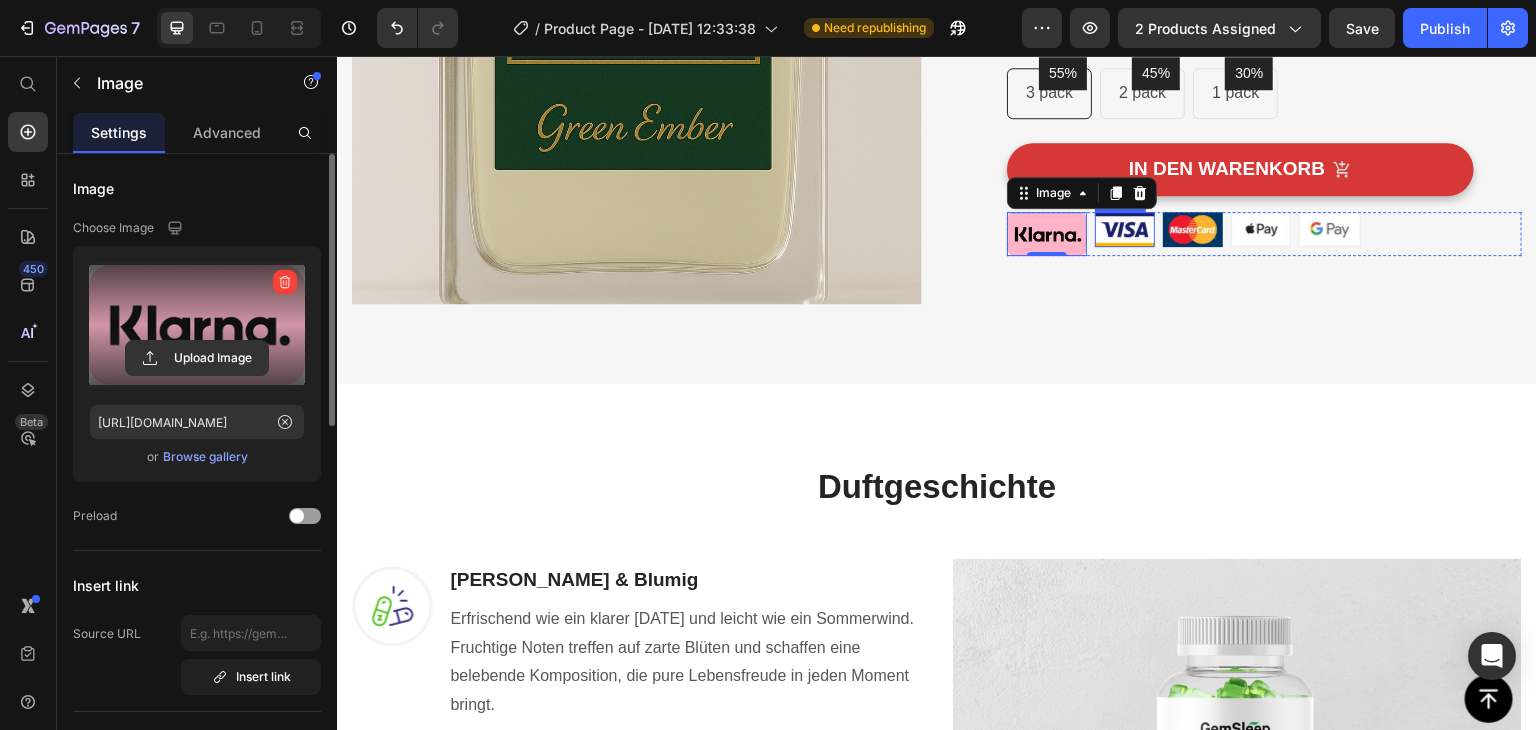 click at bounding box center (1125, 229) 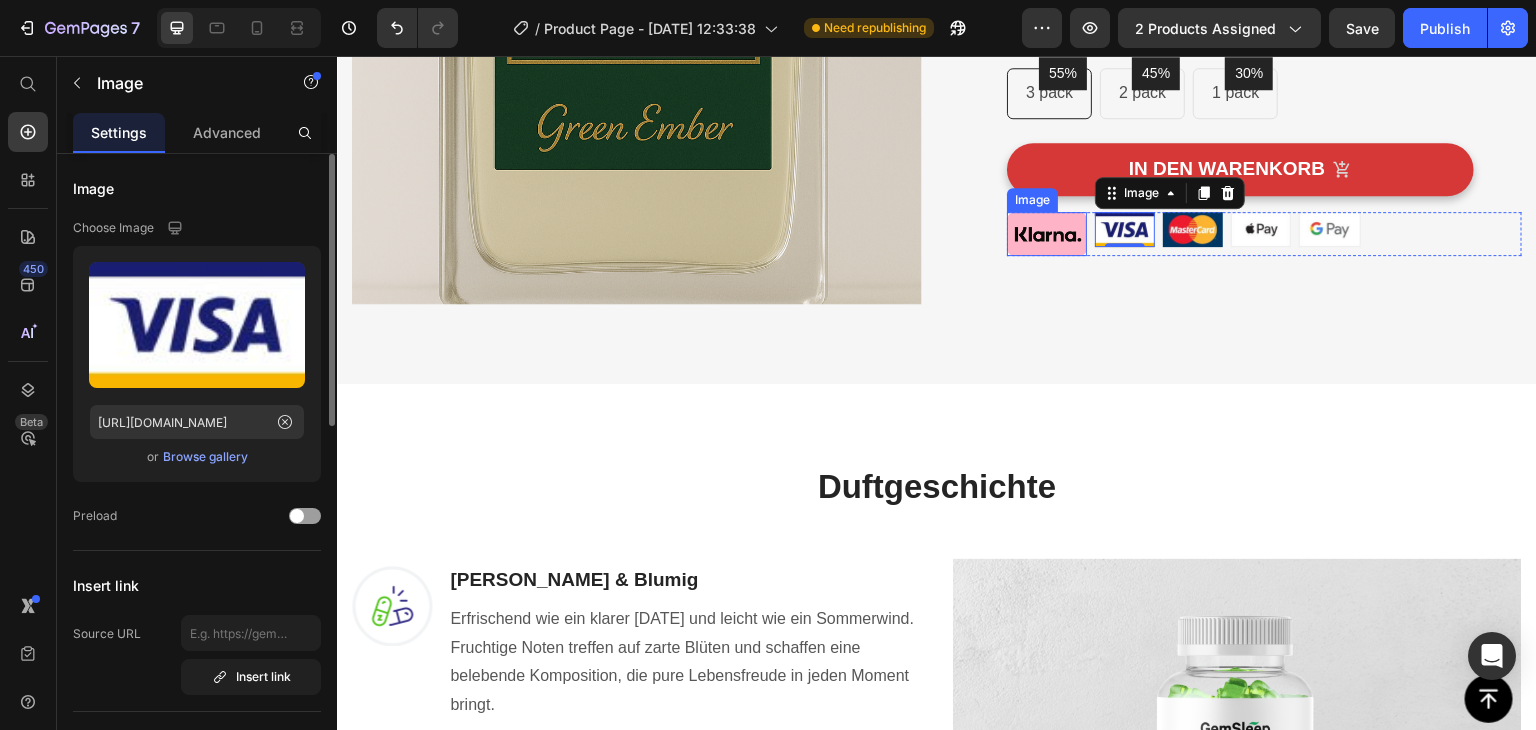 click at bounding box center [1047, 234] 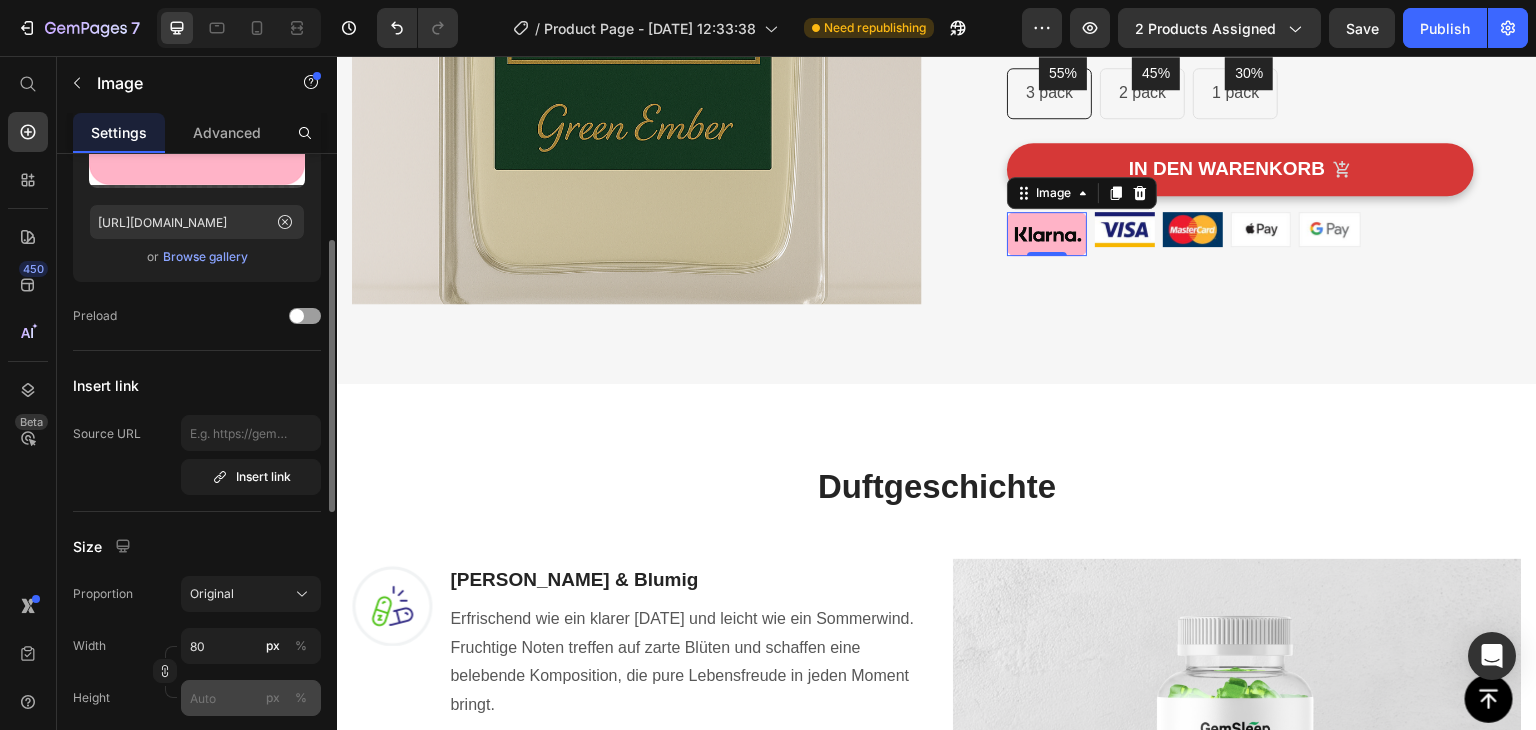 scroll, scrollTop: 300, scrollLeft: 0, axis: vertical 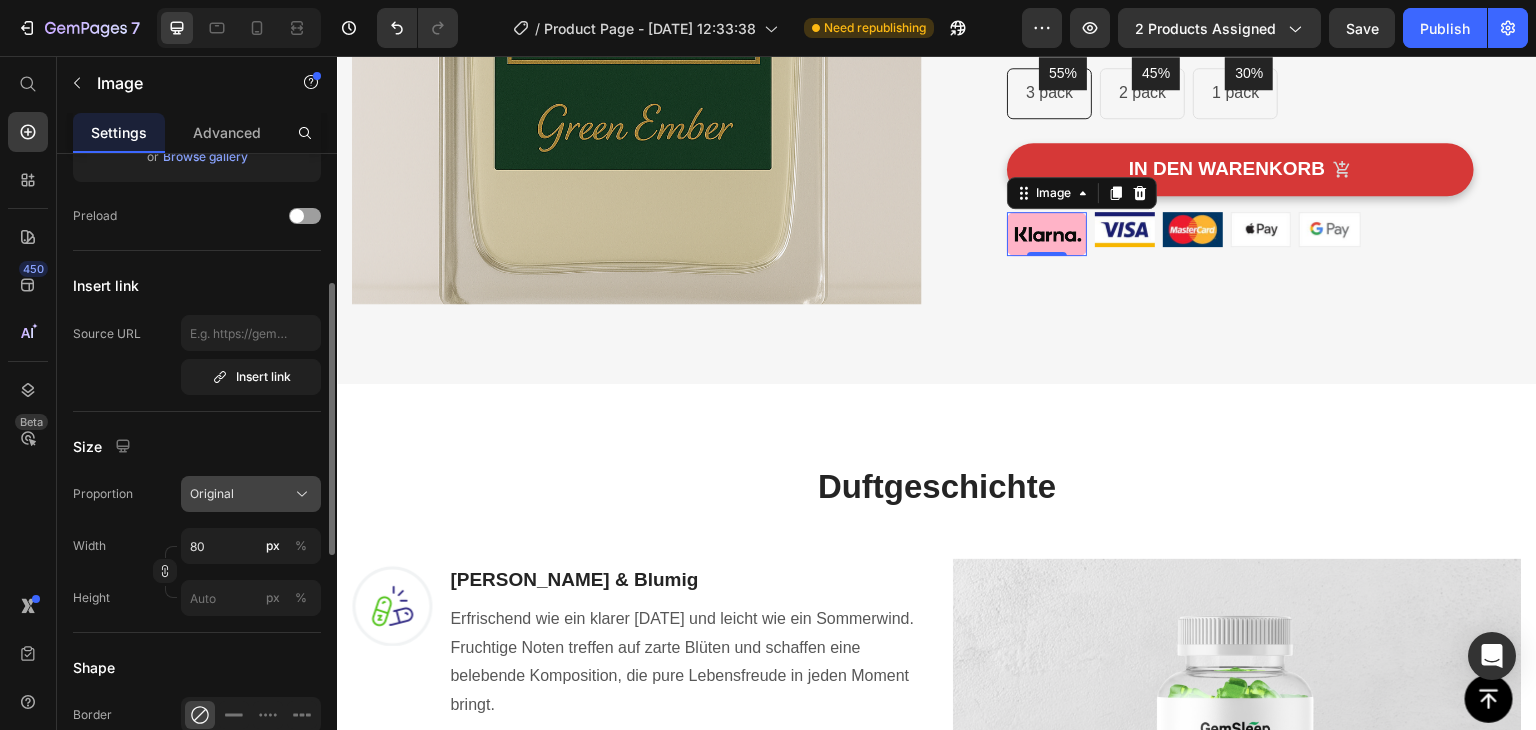 click on "Original" at bounding box center (251, 494) 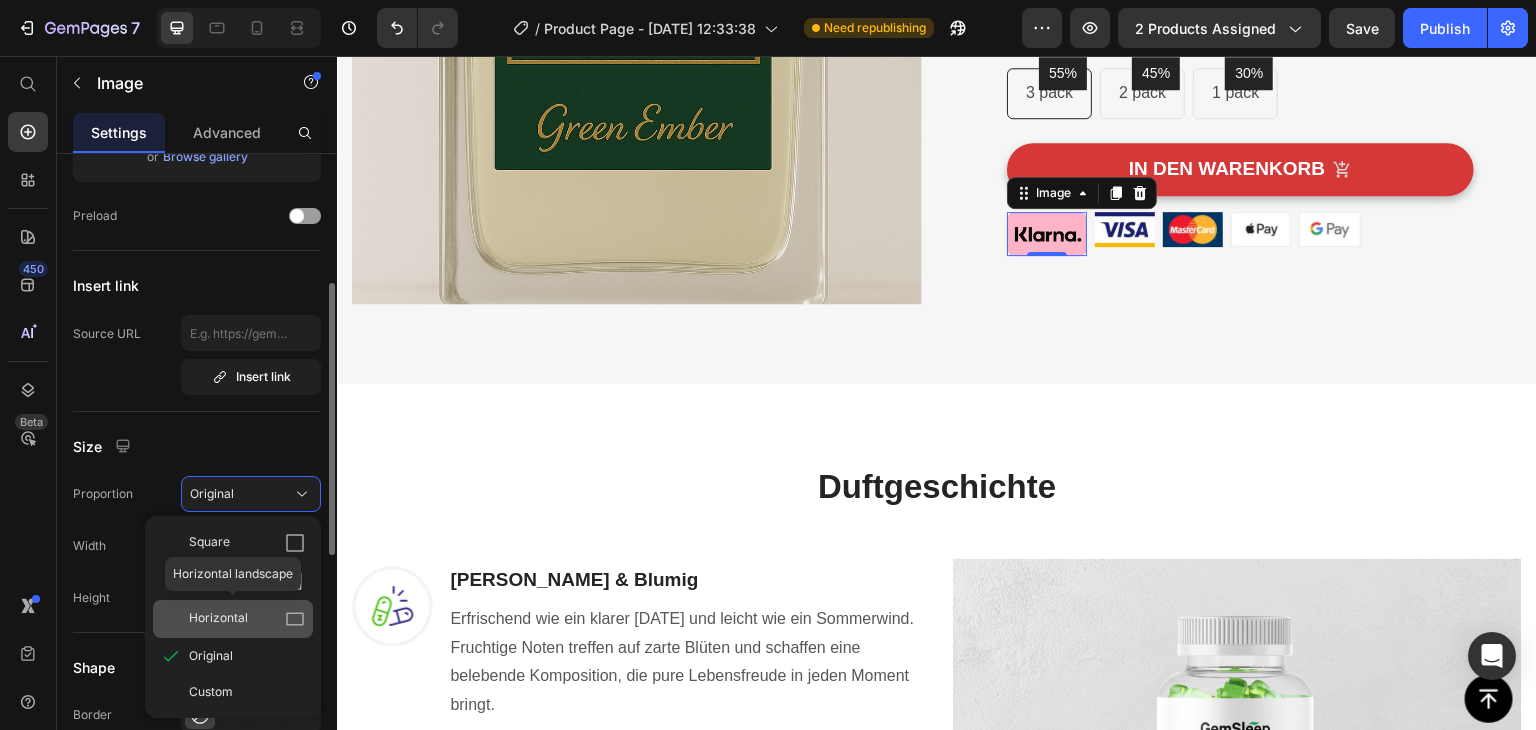 click 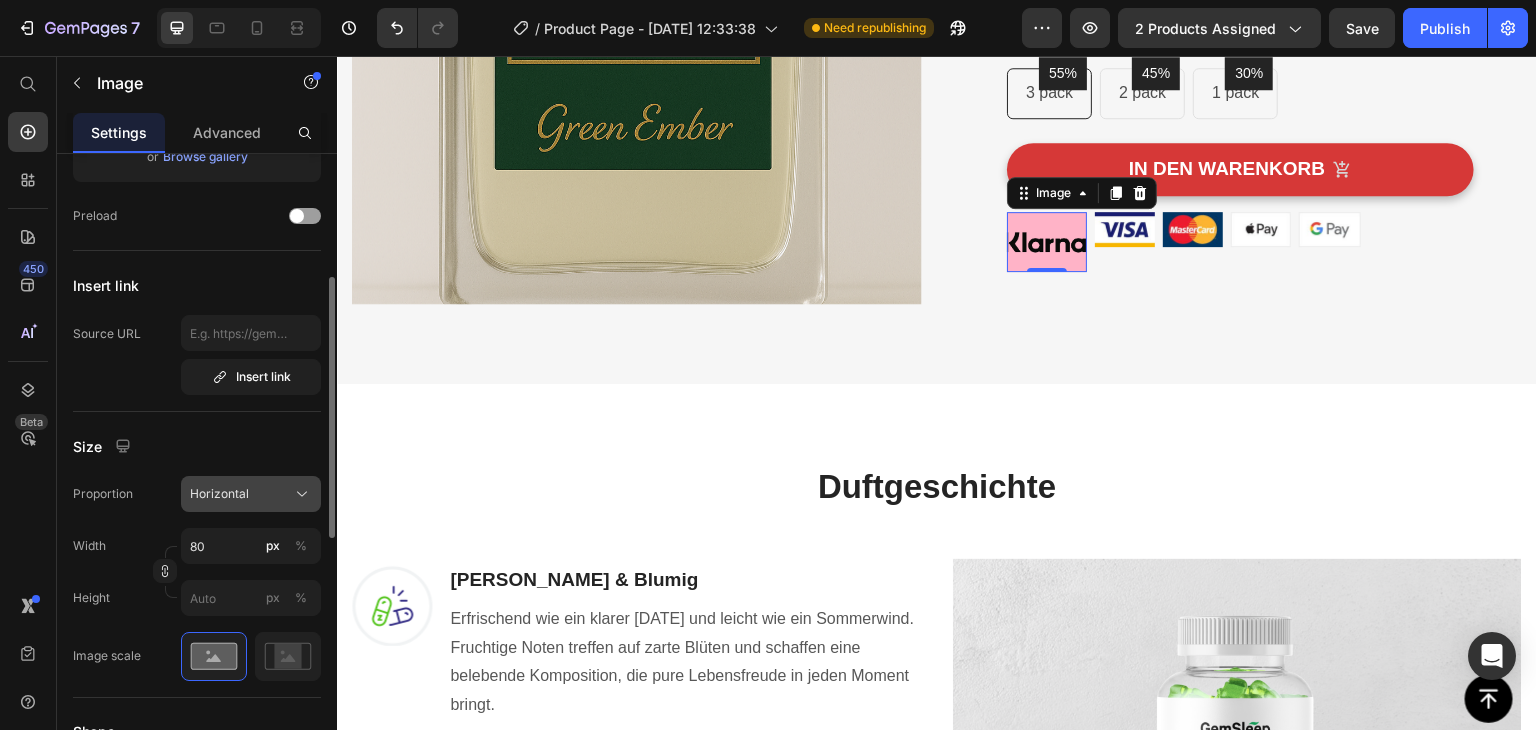 drag, startPoint x: 286, startPoint y: 493, endPoint x: 276, endPoint y: 498, distance: 11.18034 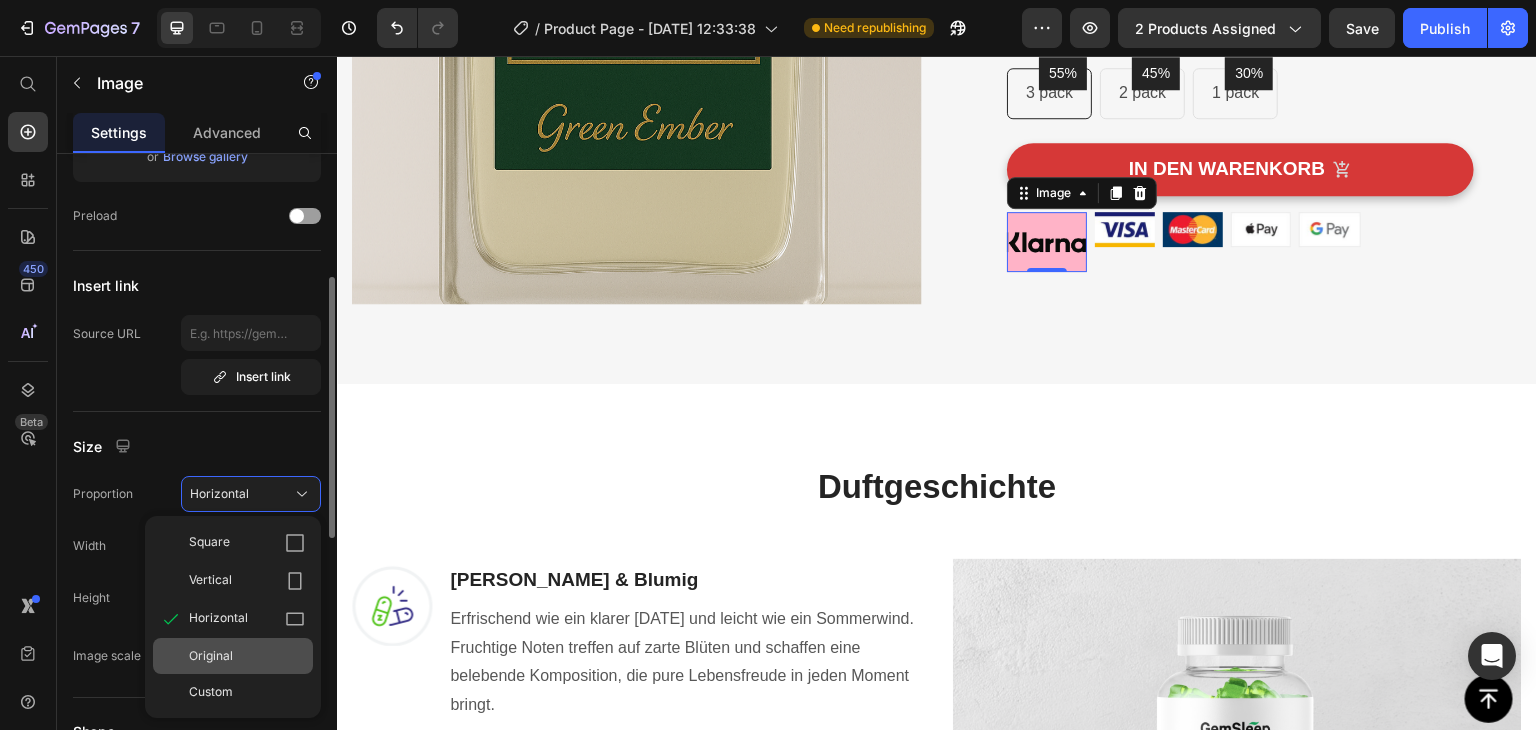 scroll, scrollTop: 500, scrollLeft: 0, axis: vertical 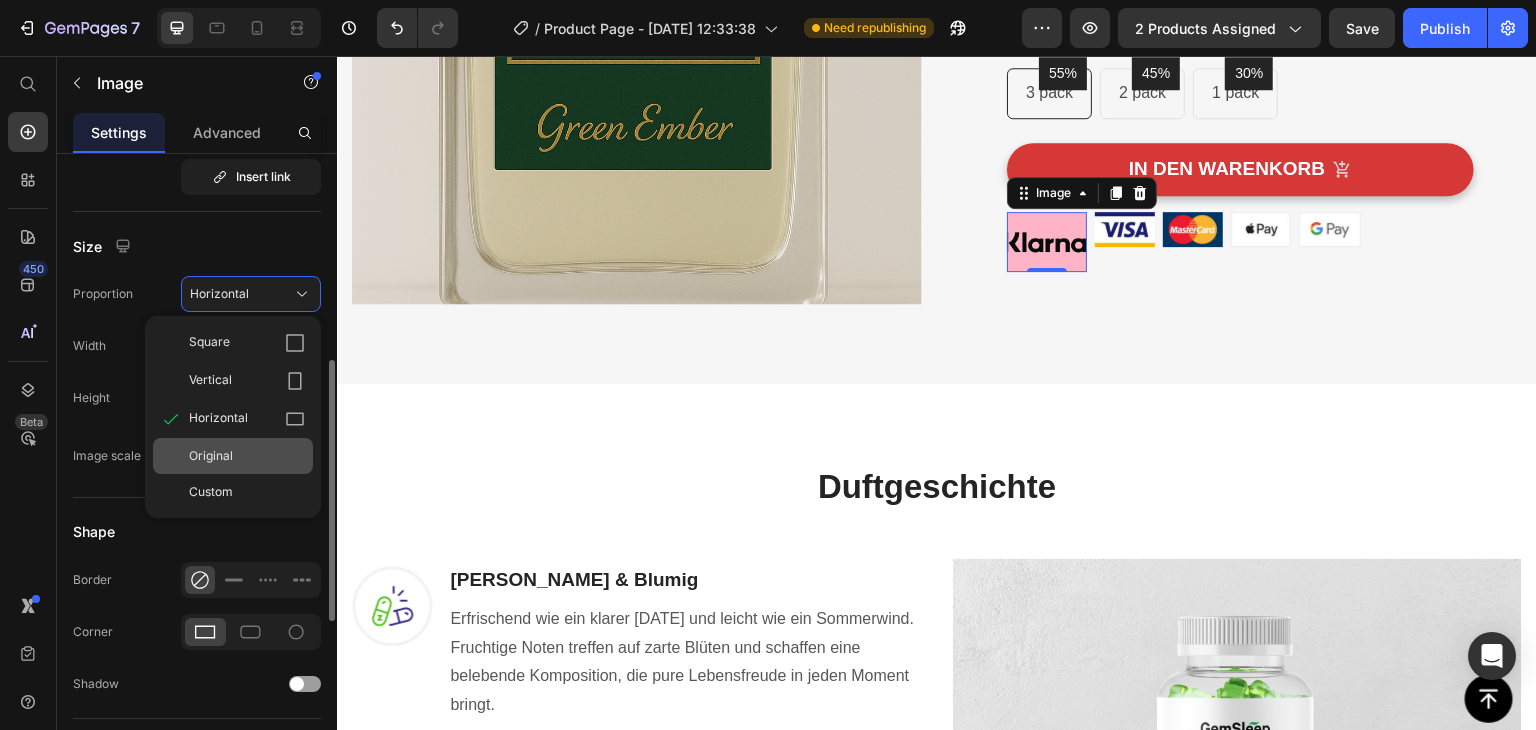 click on "Original" 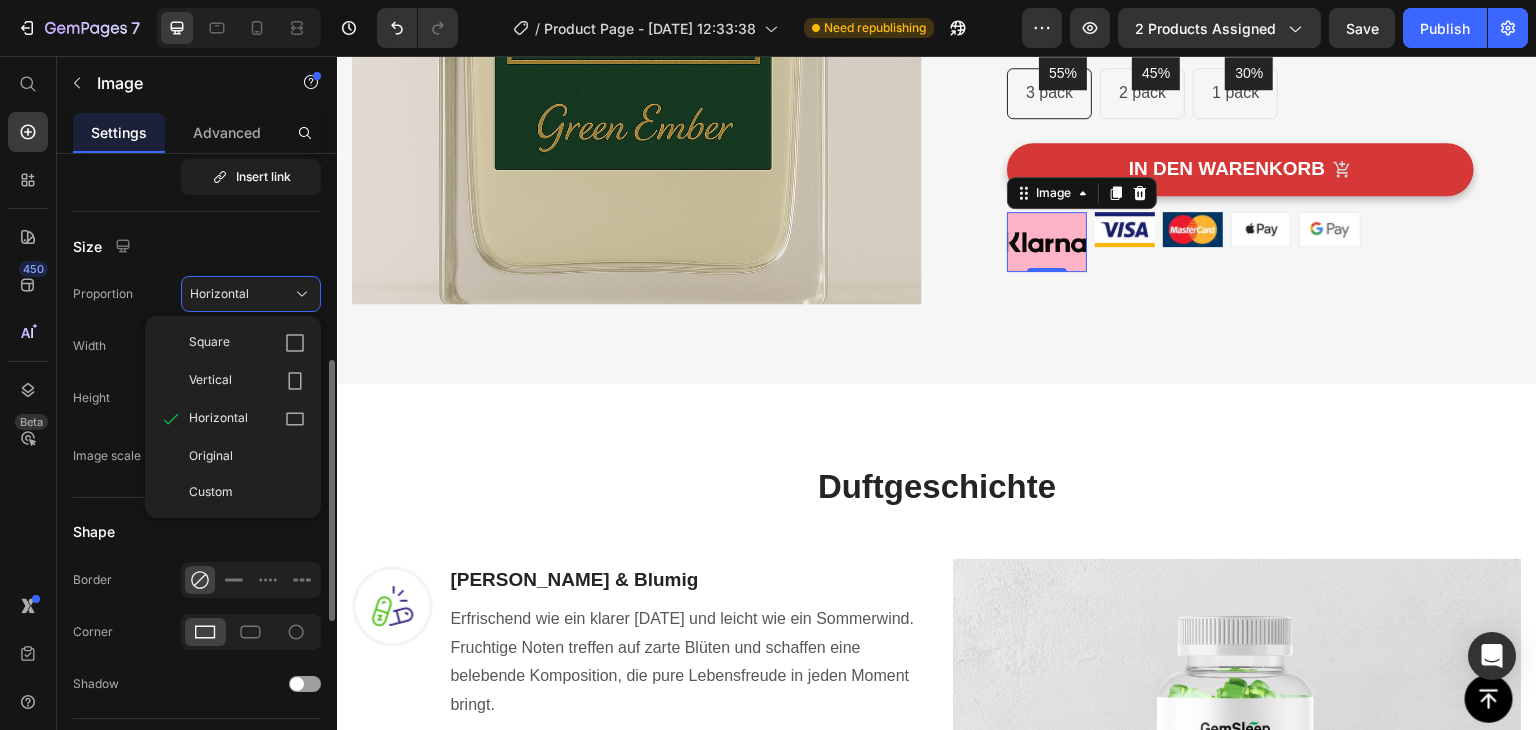 type 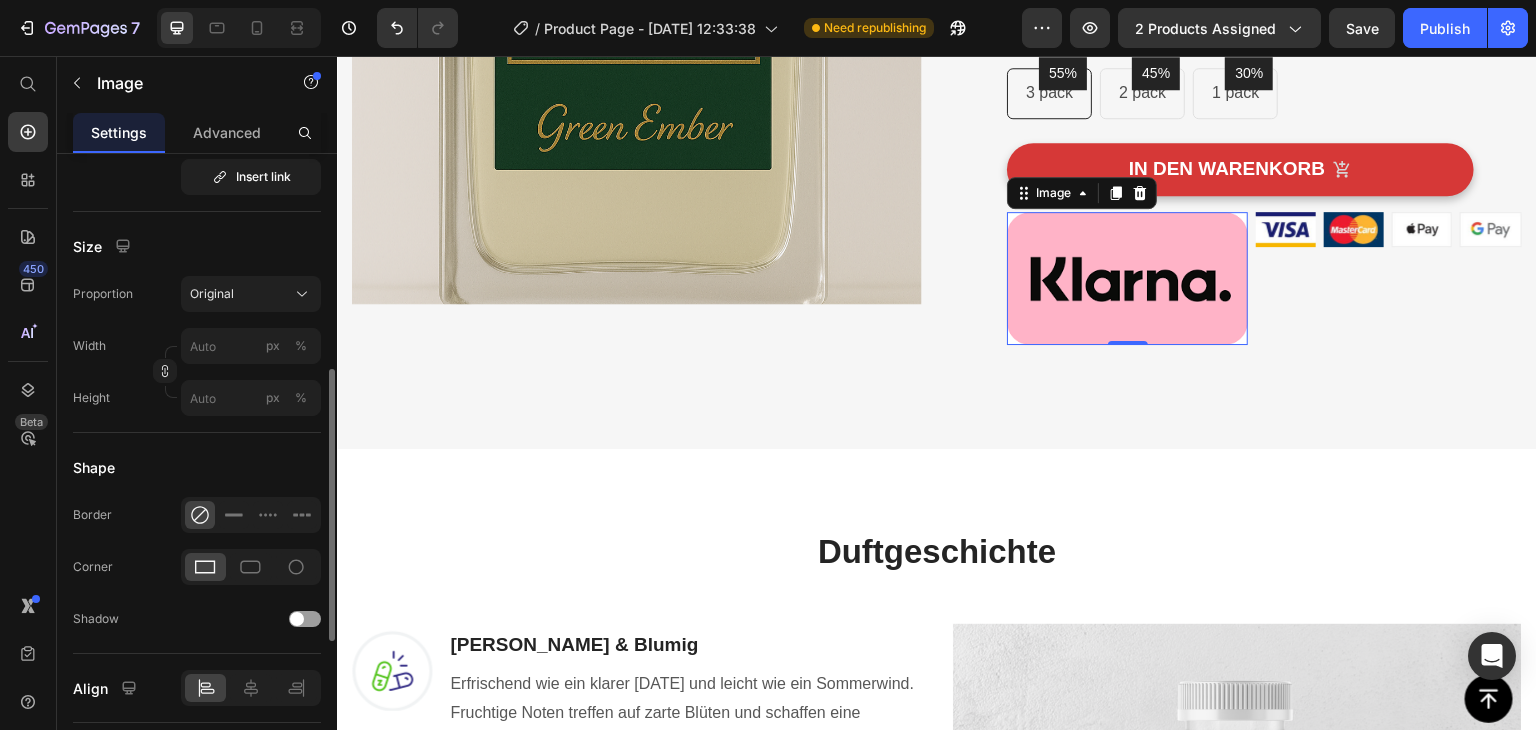 drag, startPoint x: 291, startPoint y: 303, endPoint x: 205, endPoint y: 518, distance: 231.56209 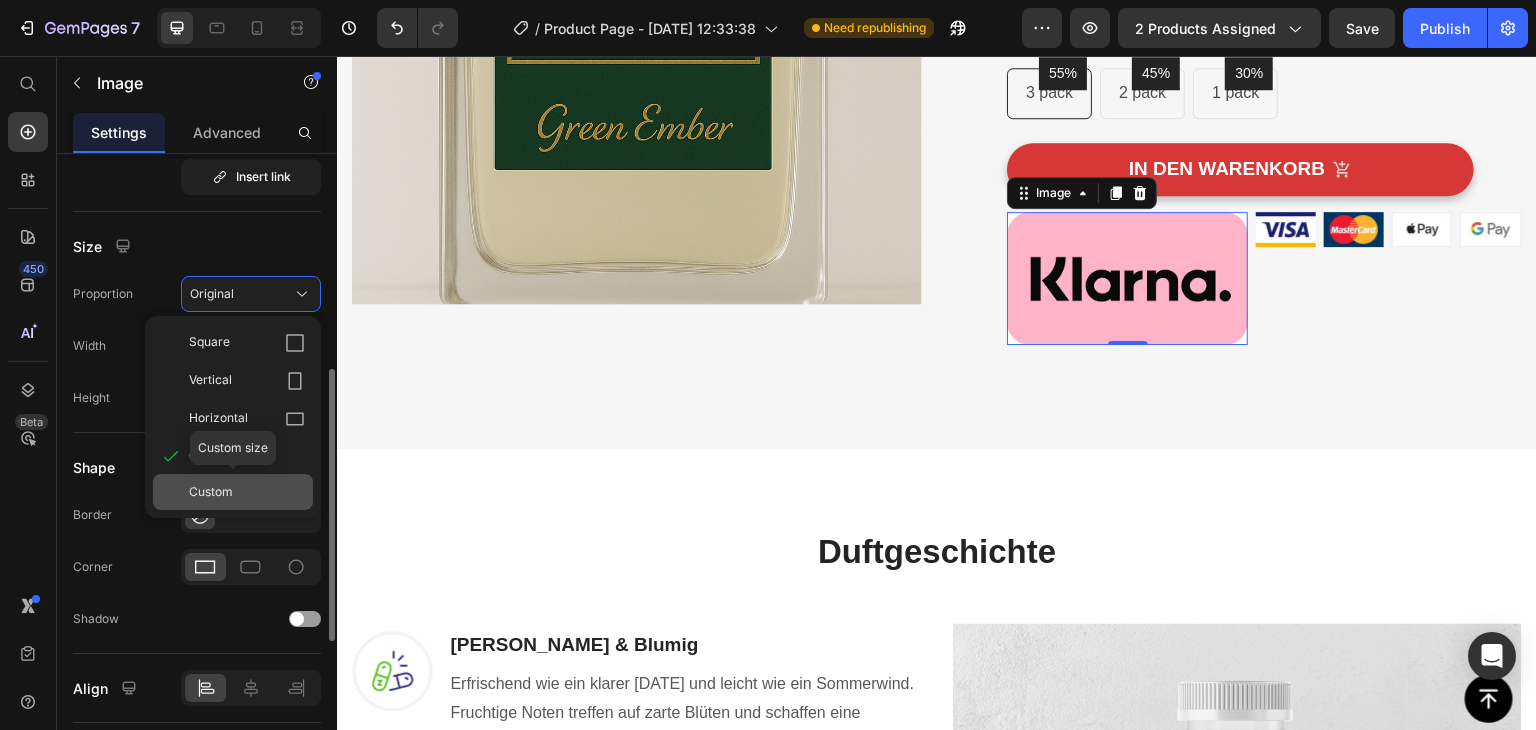 click on "Custom" 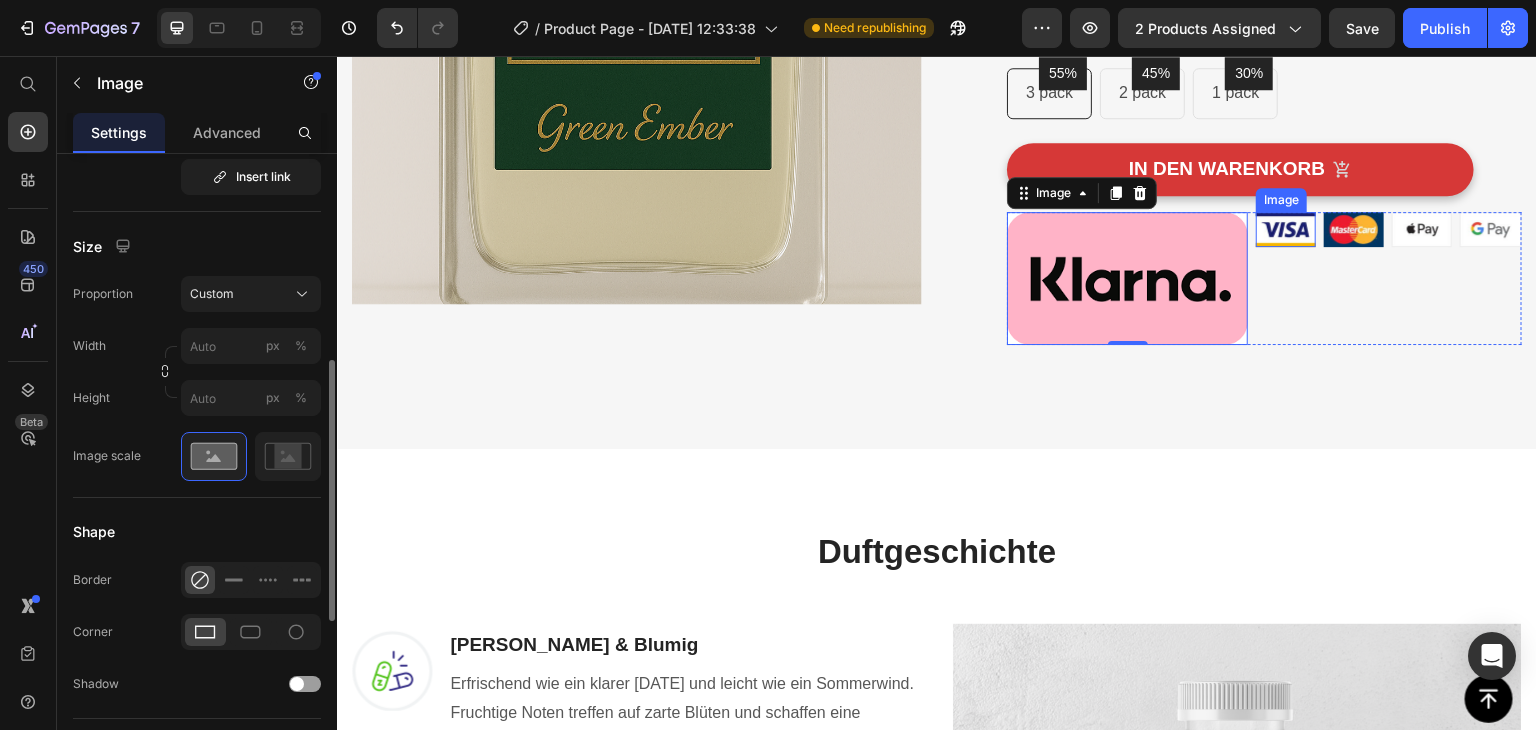 click at bounding box center (1286, 229) 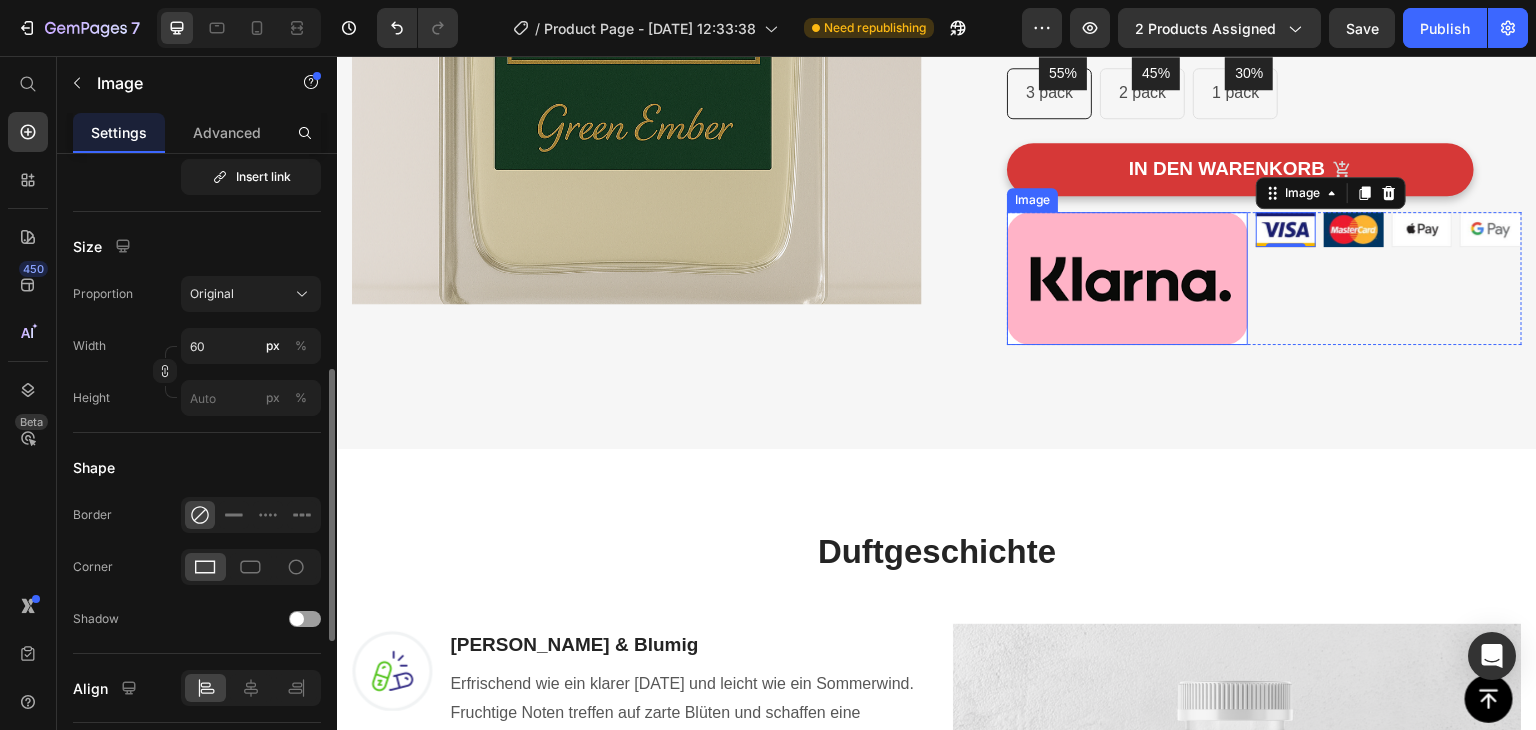 drag, startPoint x: 1169, startPoint y: 286, endPoint x: 1157, endPoint y: 290, distance: 12.649111 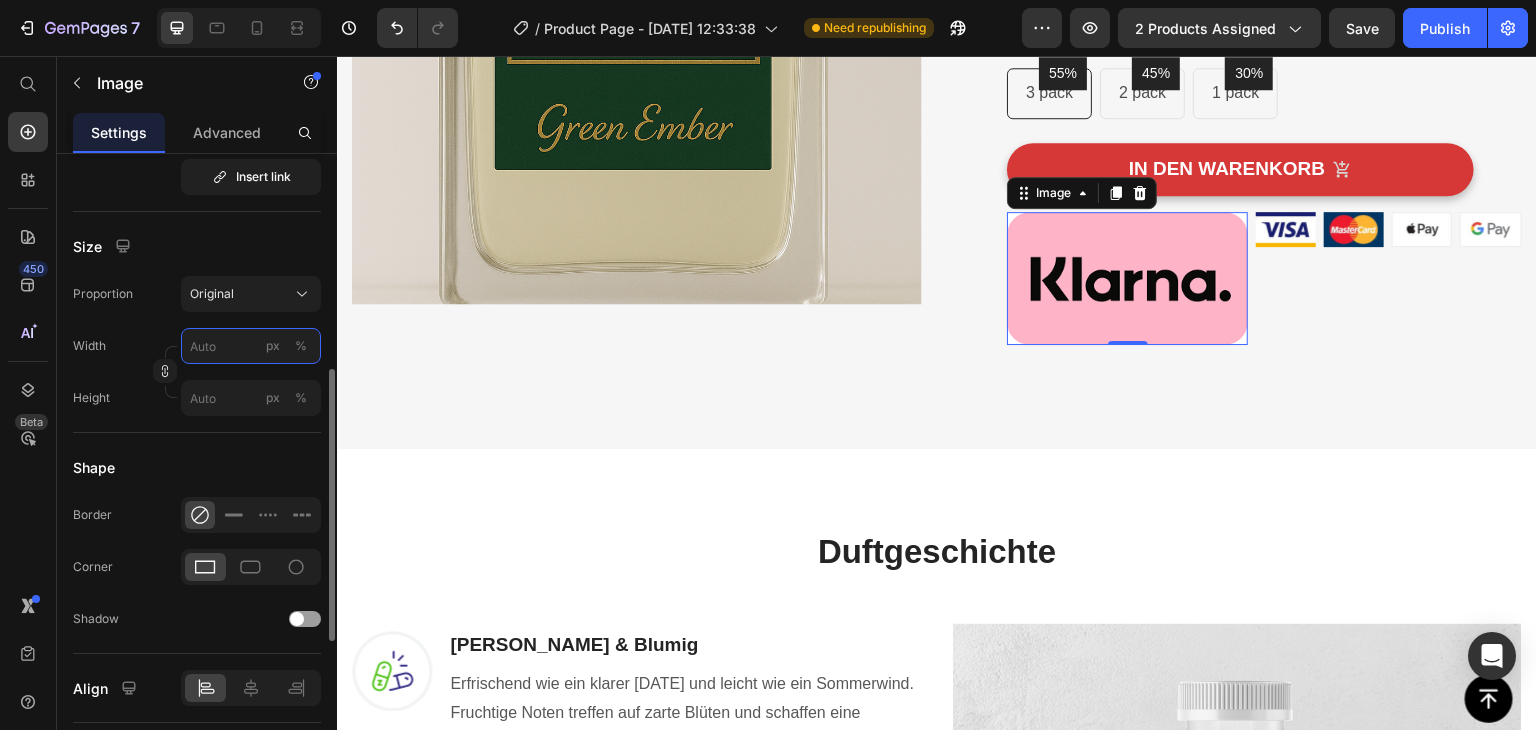 click on "px %" at bounding box center [251, 346] 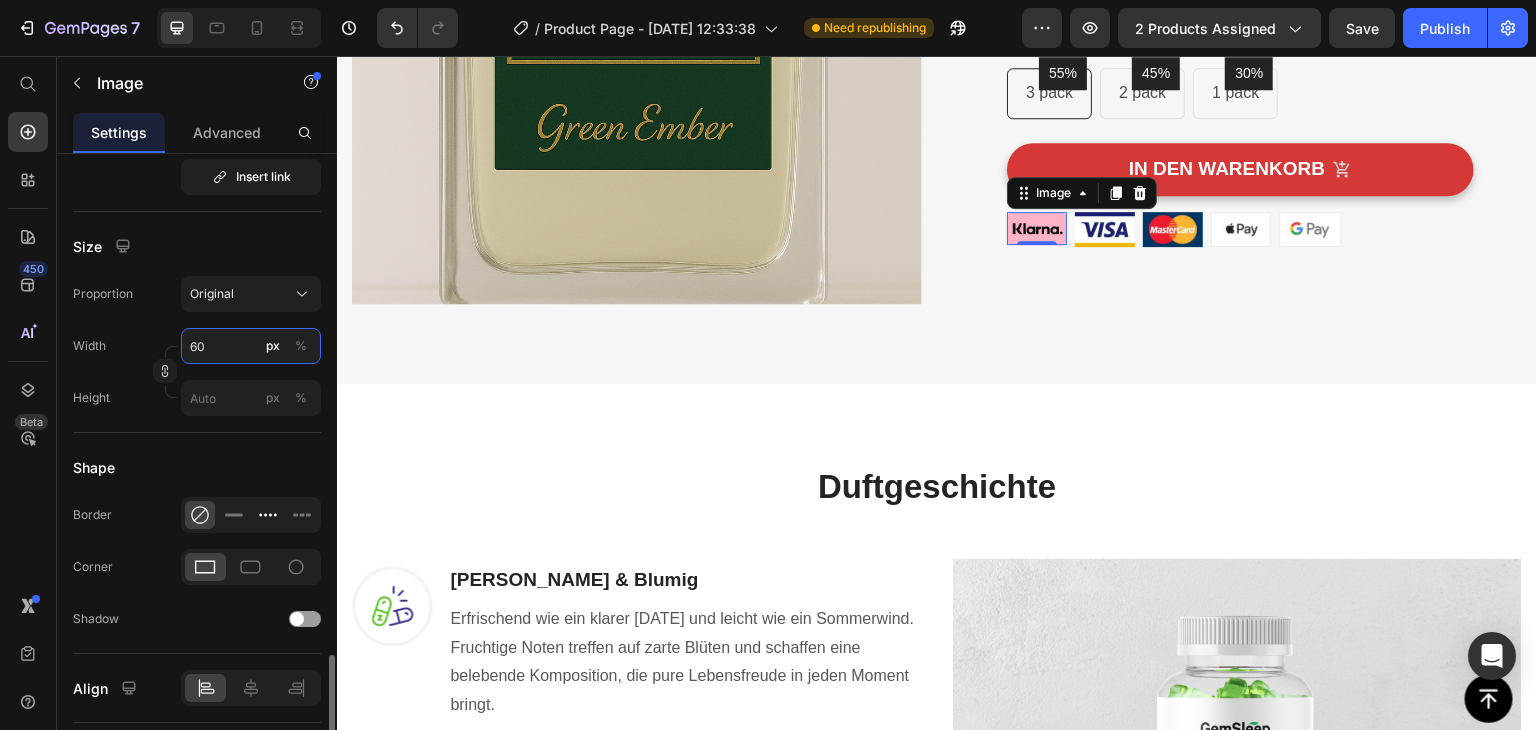 scroll, scrollTop: 700, scrollLeft: 0, axis: vertical 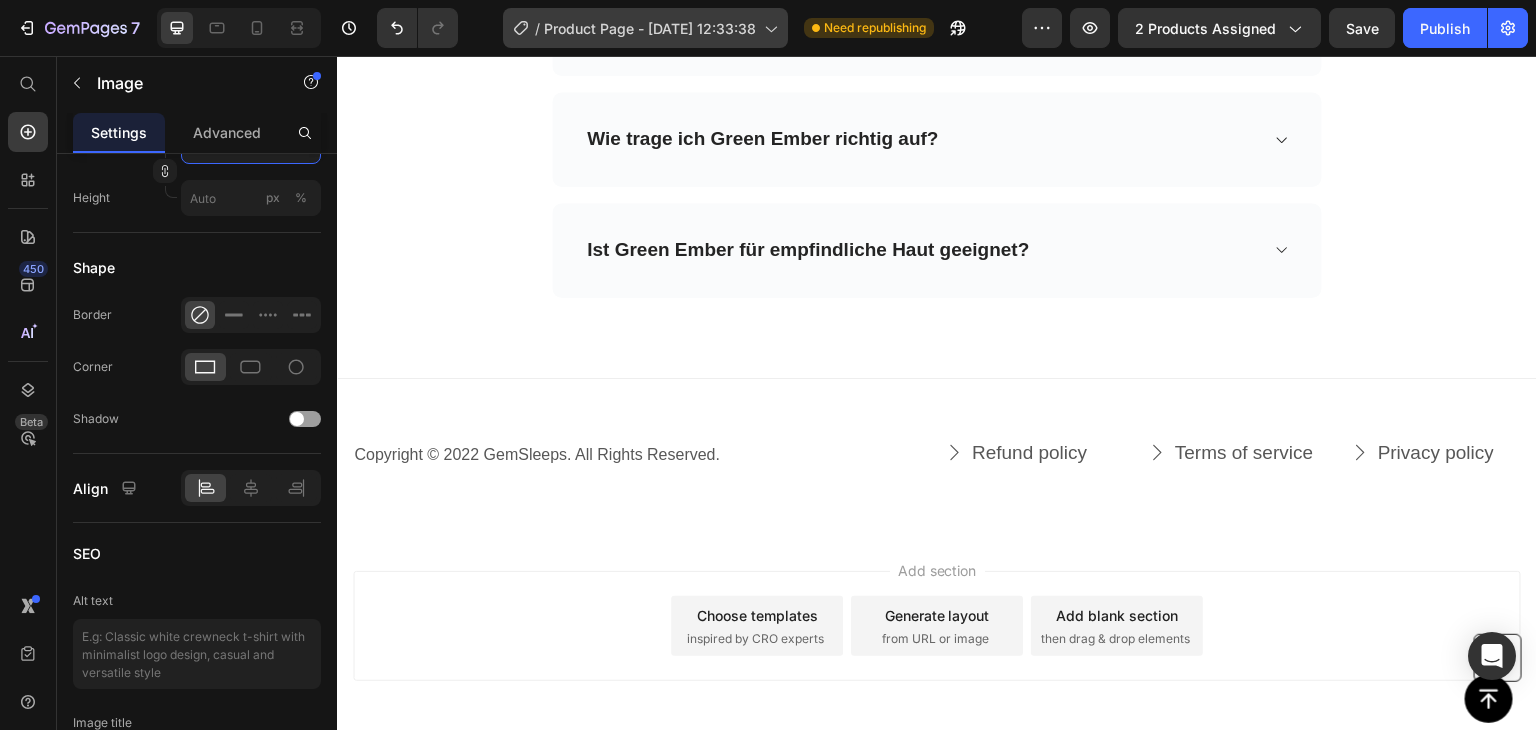type on "60" 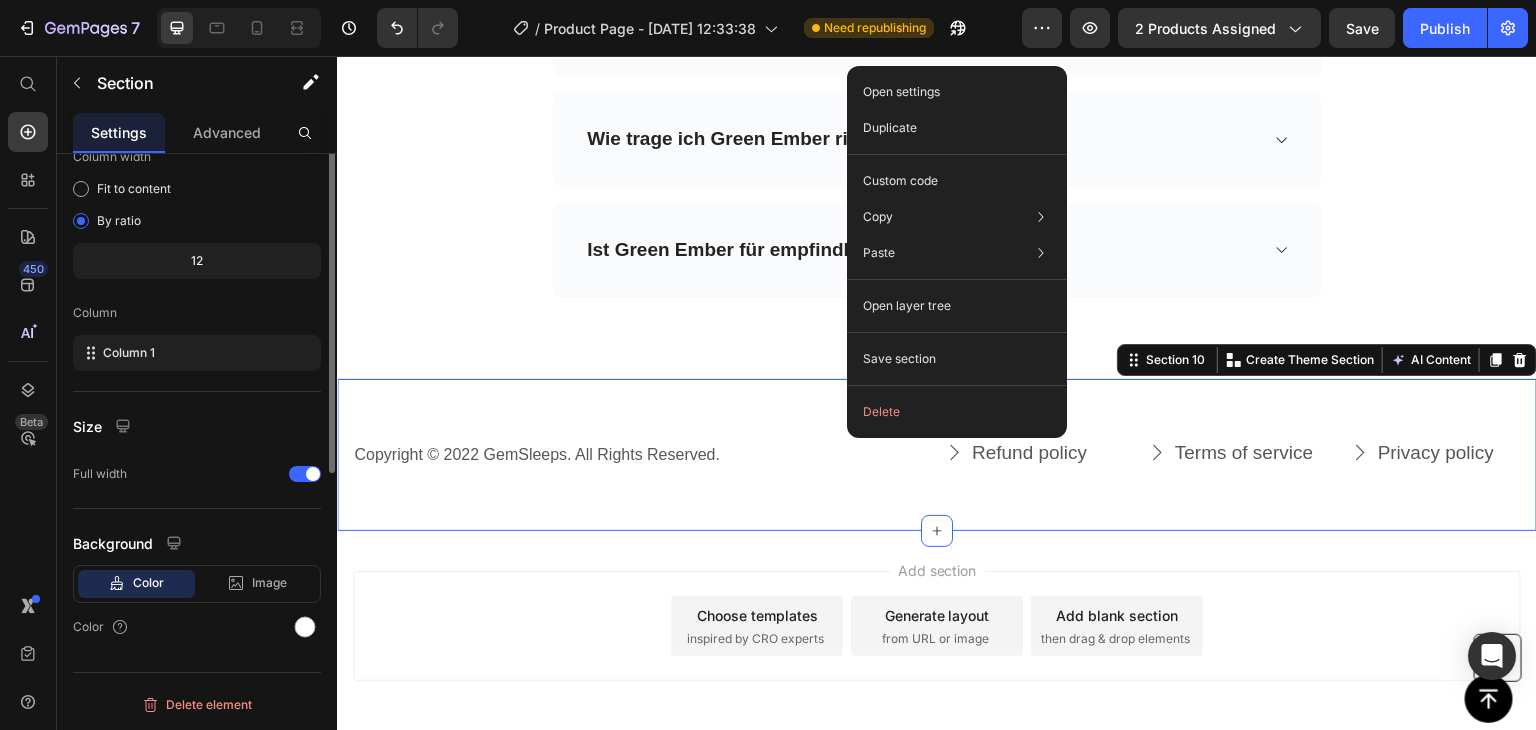 scroll, scrollTop: 0, scrollLeft: 0, axis: both 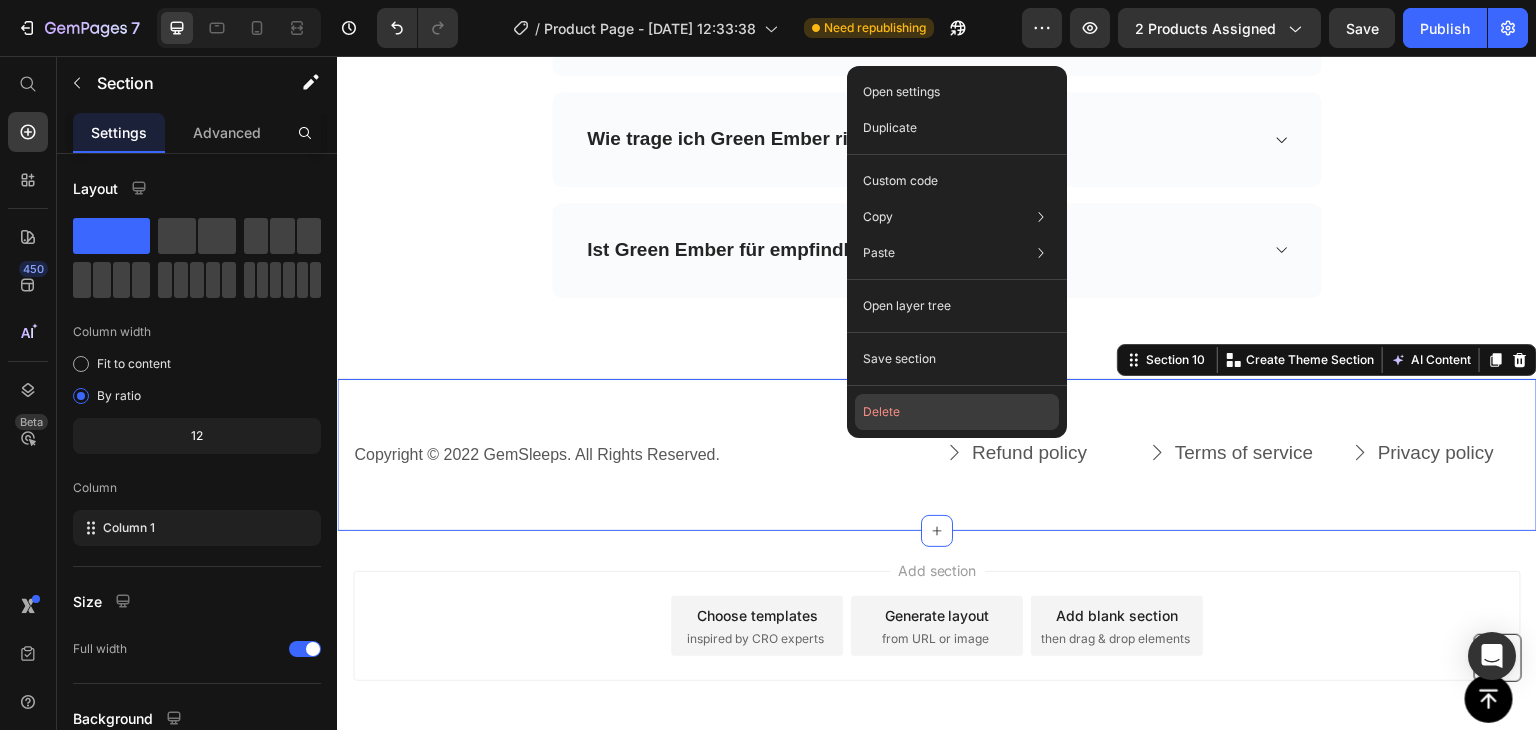click on "Delete" 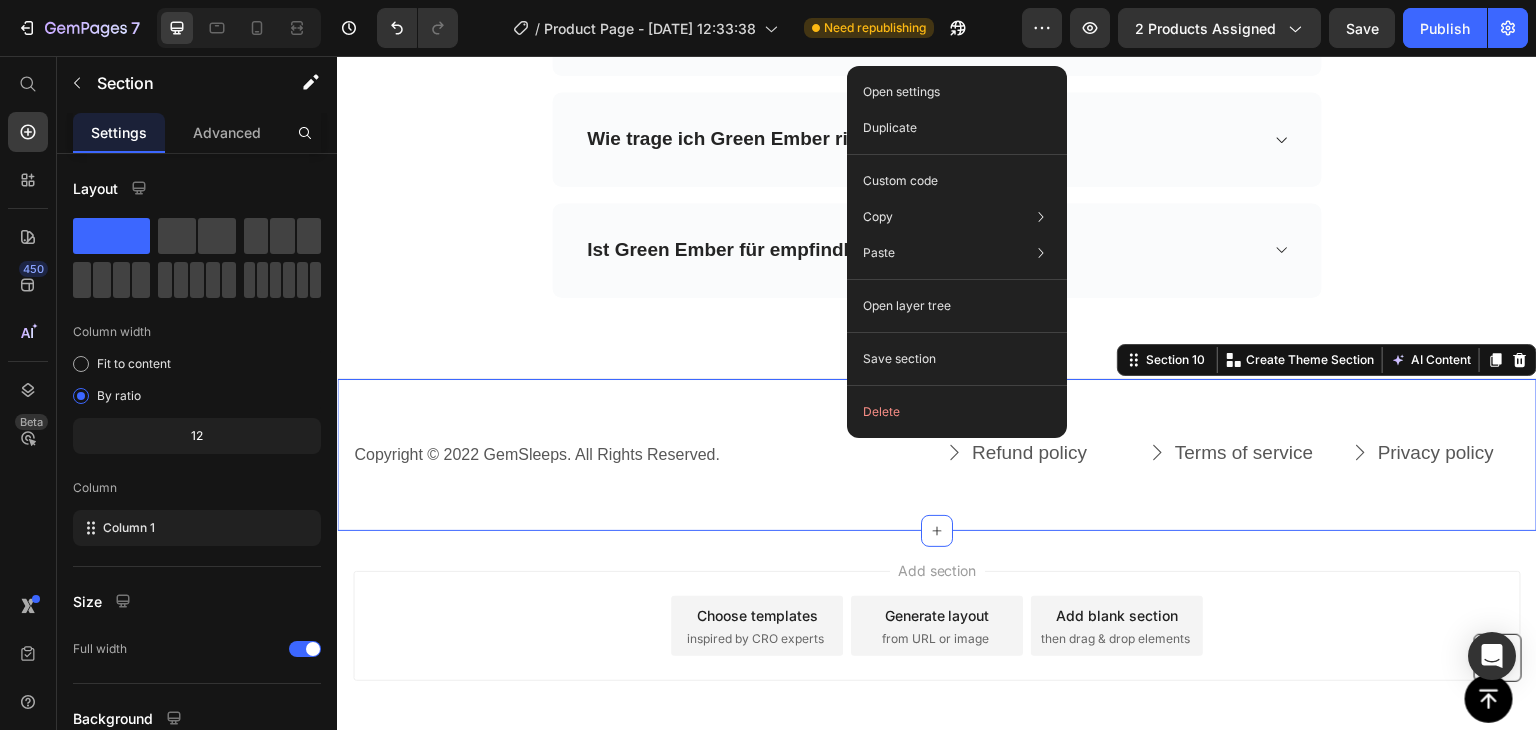 scroll, scrollTop: 6054, scrollLeft: 0, axis: vertical 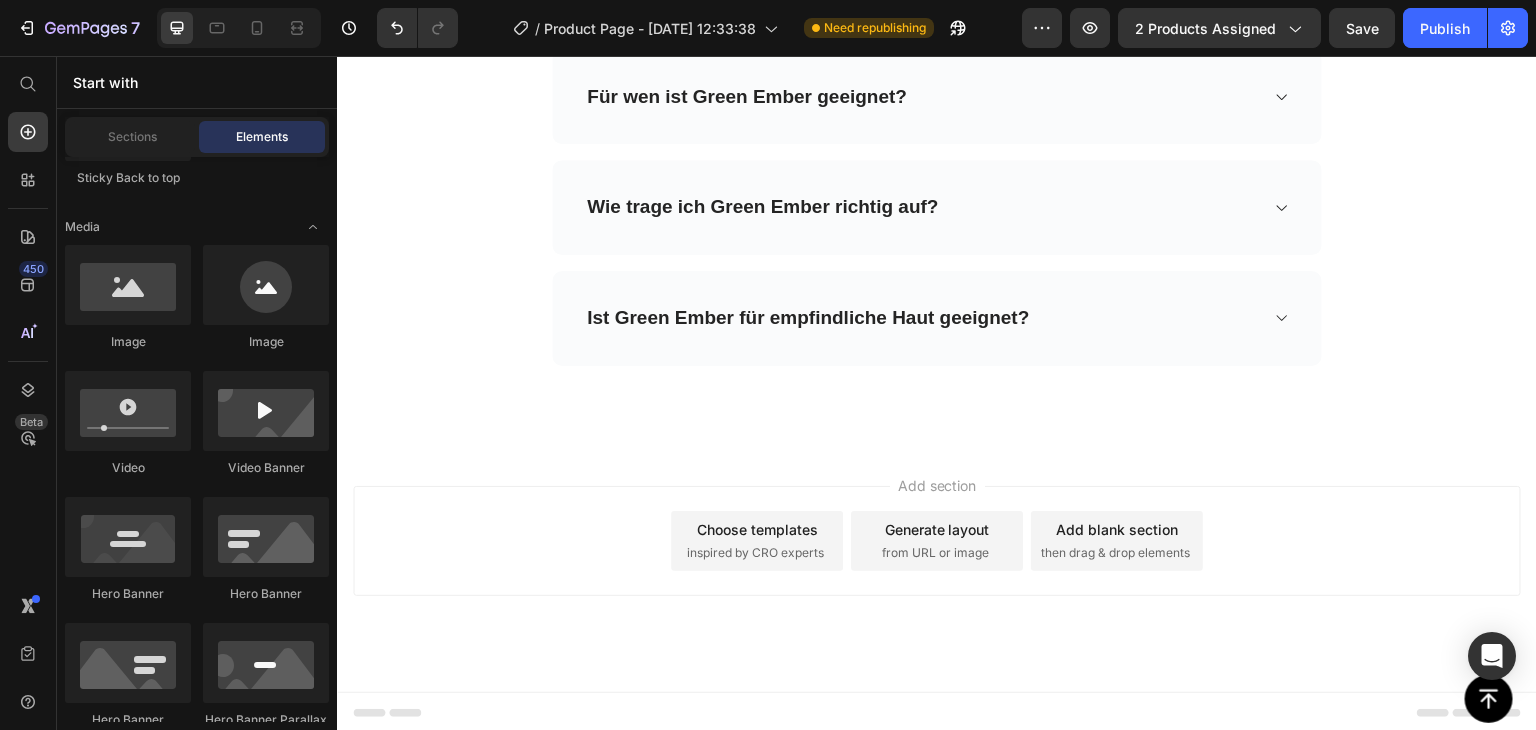 click on "Add blank section" at bounding box center (1117, 529) 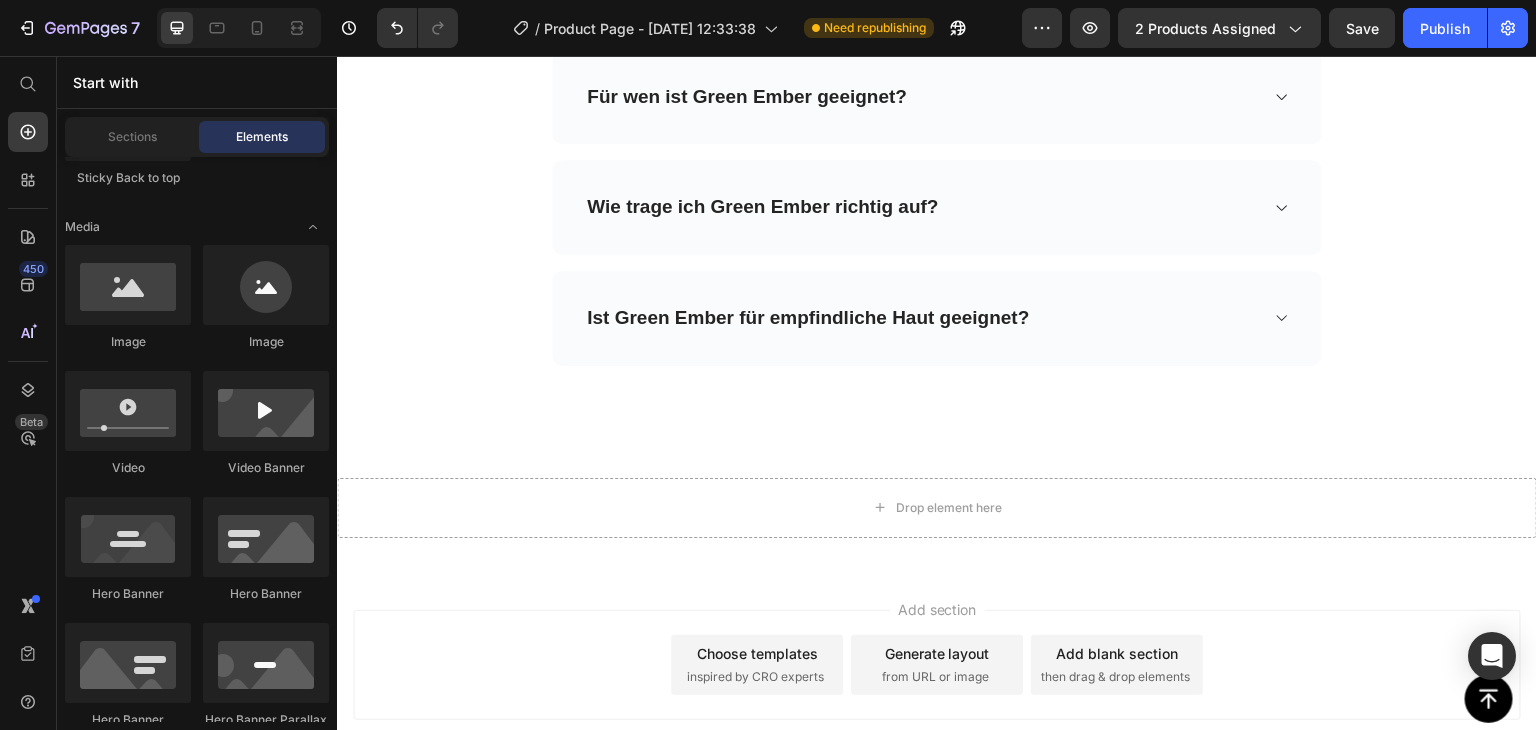 scroll, scrollTop: 6122, scrollLeft: 0, axis: vertical 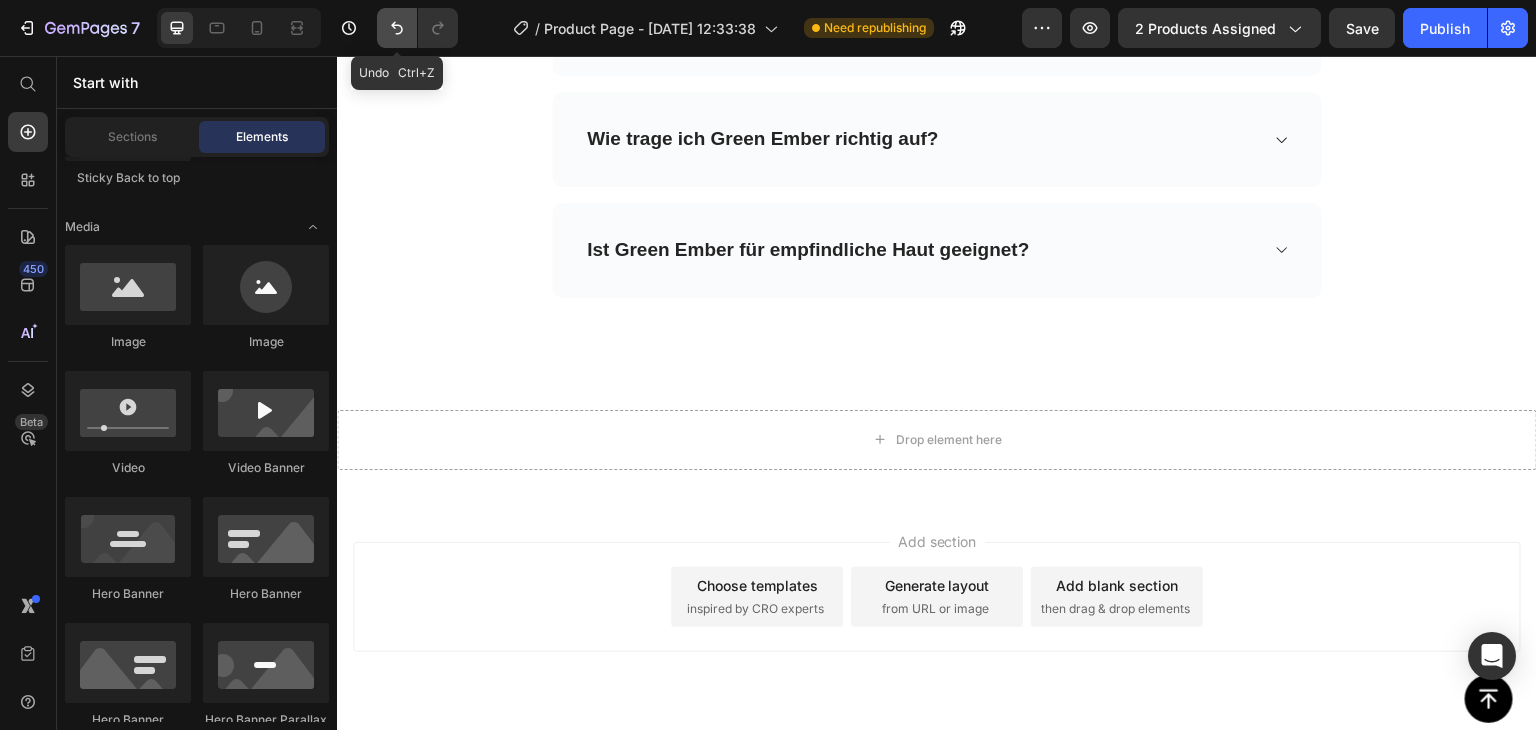 drag, startPoint x: 396, startPoint y: 36, endPoint x: 43, endPoint y: 35, distance: 353.0014 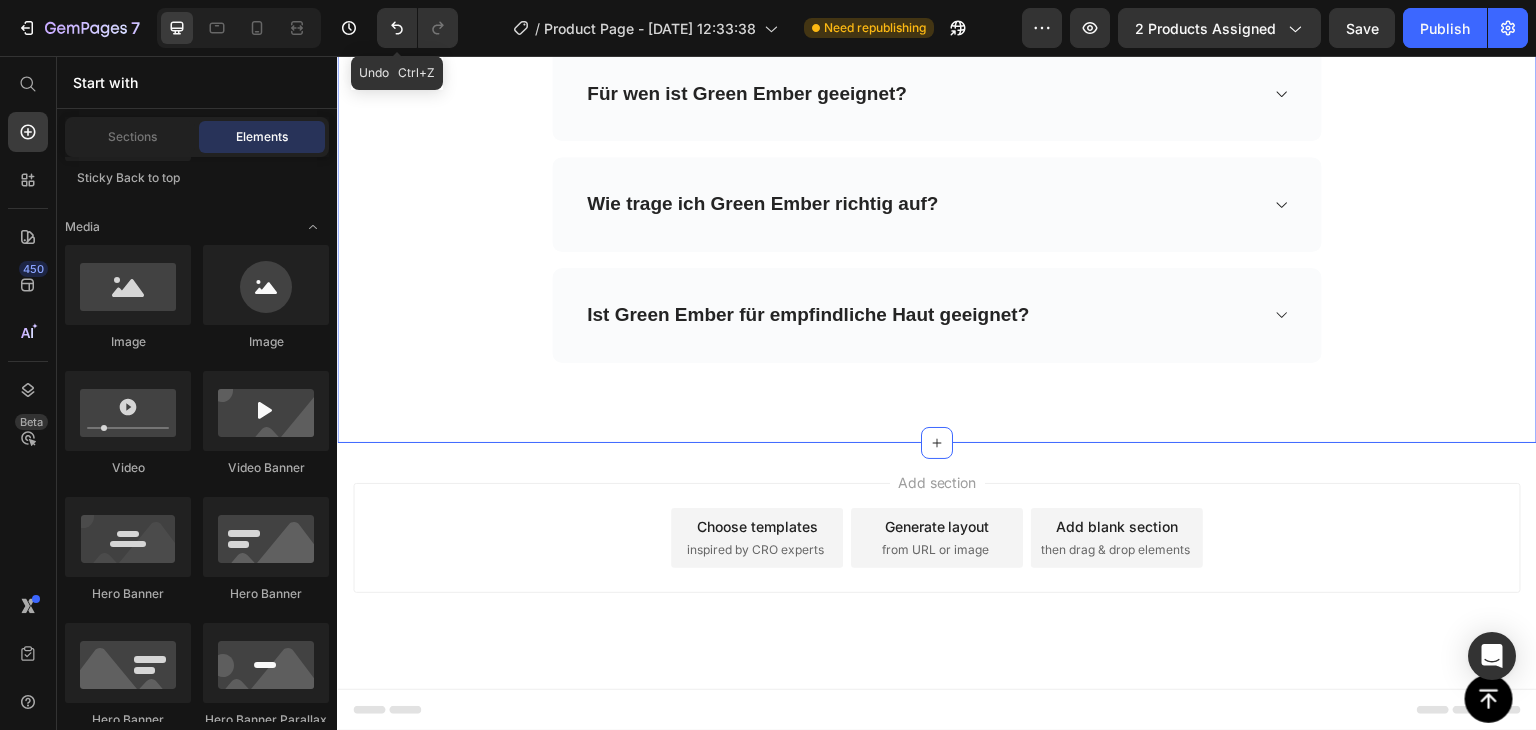 scroll, scrollTop: 6054, scrollLeft: 0, axis: vertical 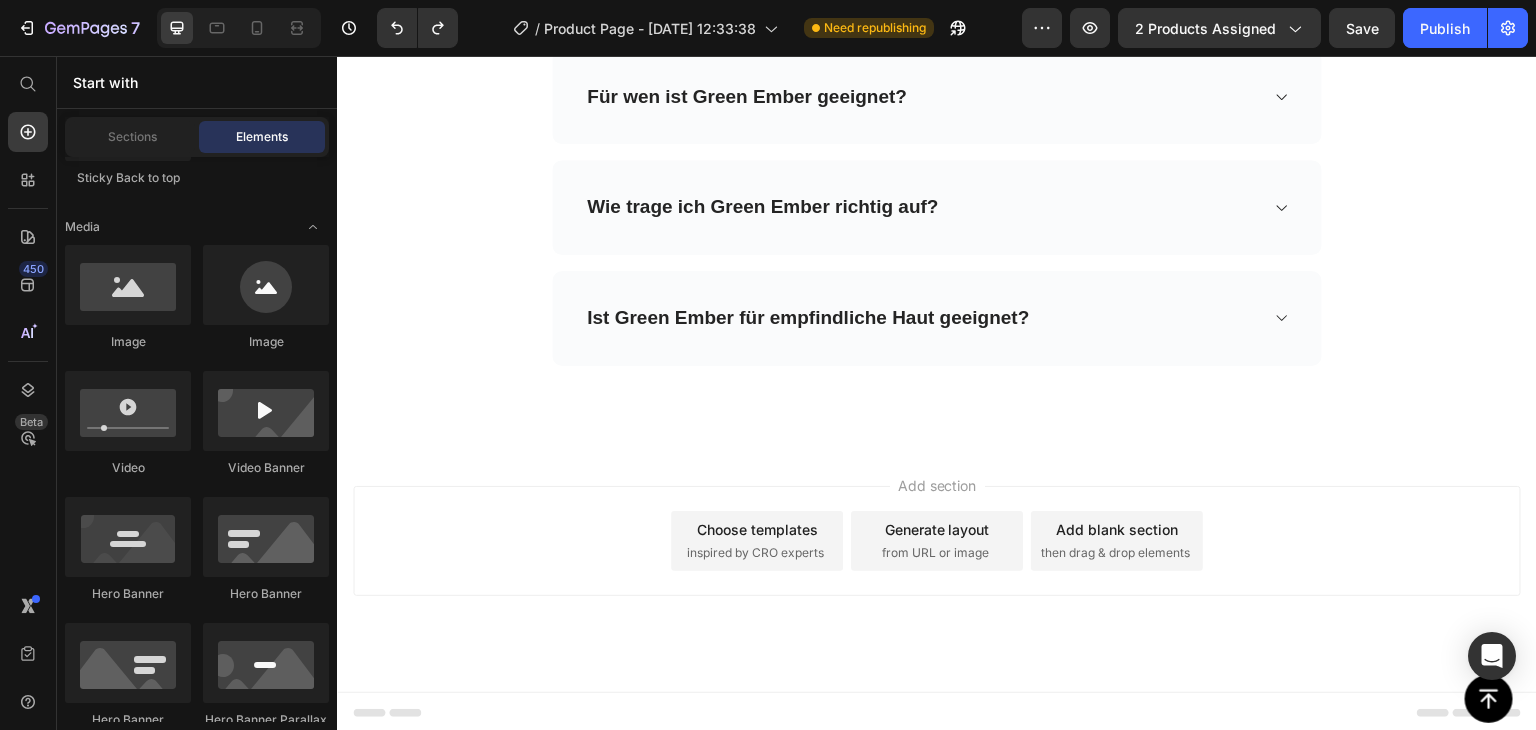 click on "Generate layout from URL or image" at bounding box center (937, 541) 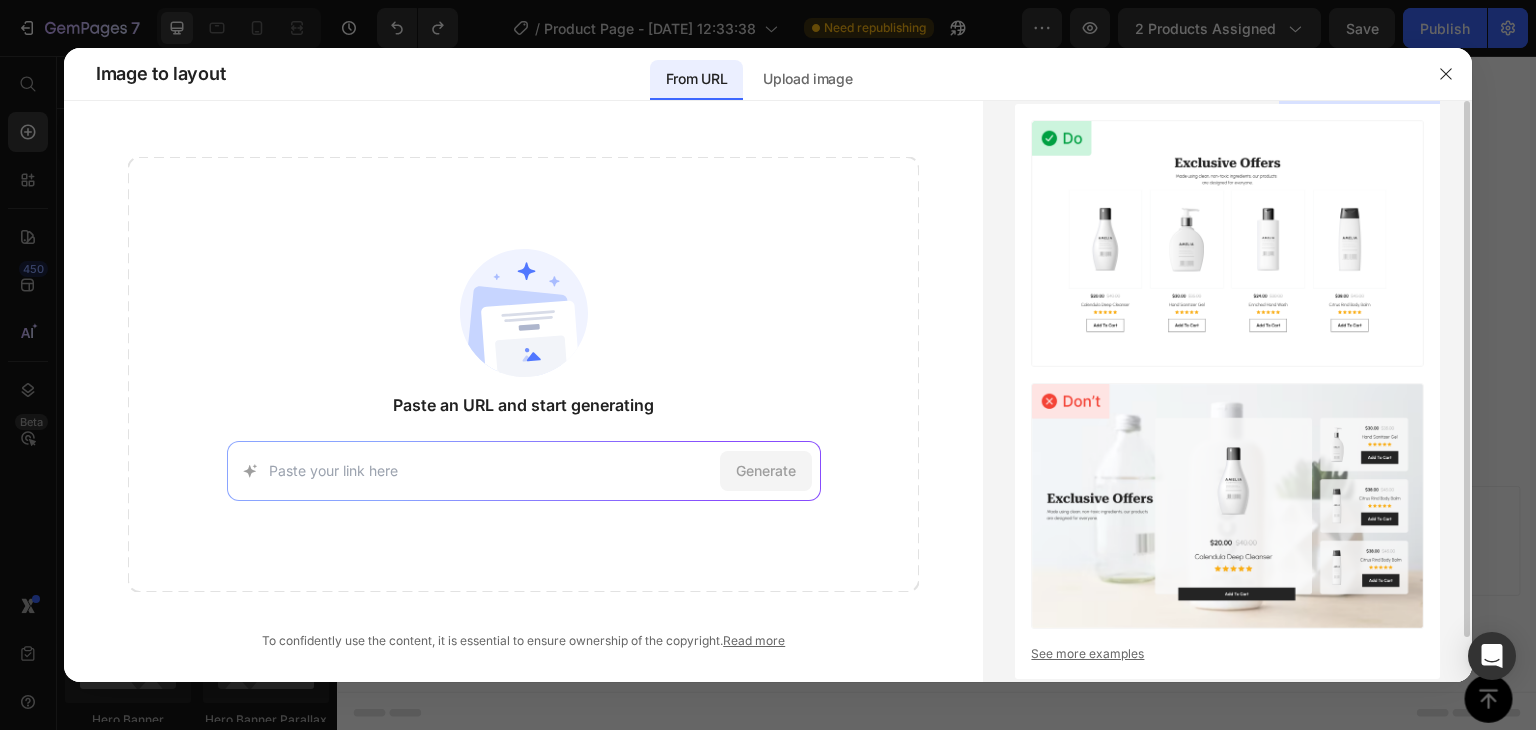 scroll, scrollTop: 48, scrollLeft: 0, axis: vertical 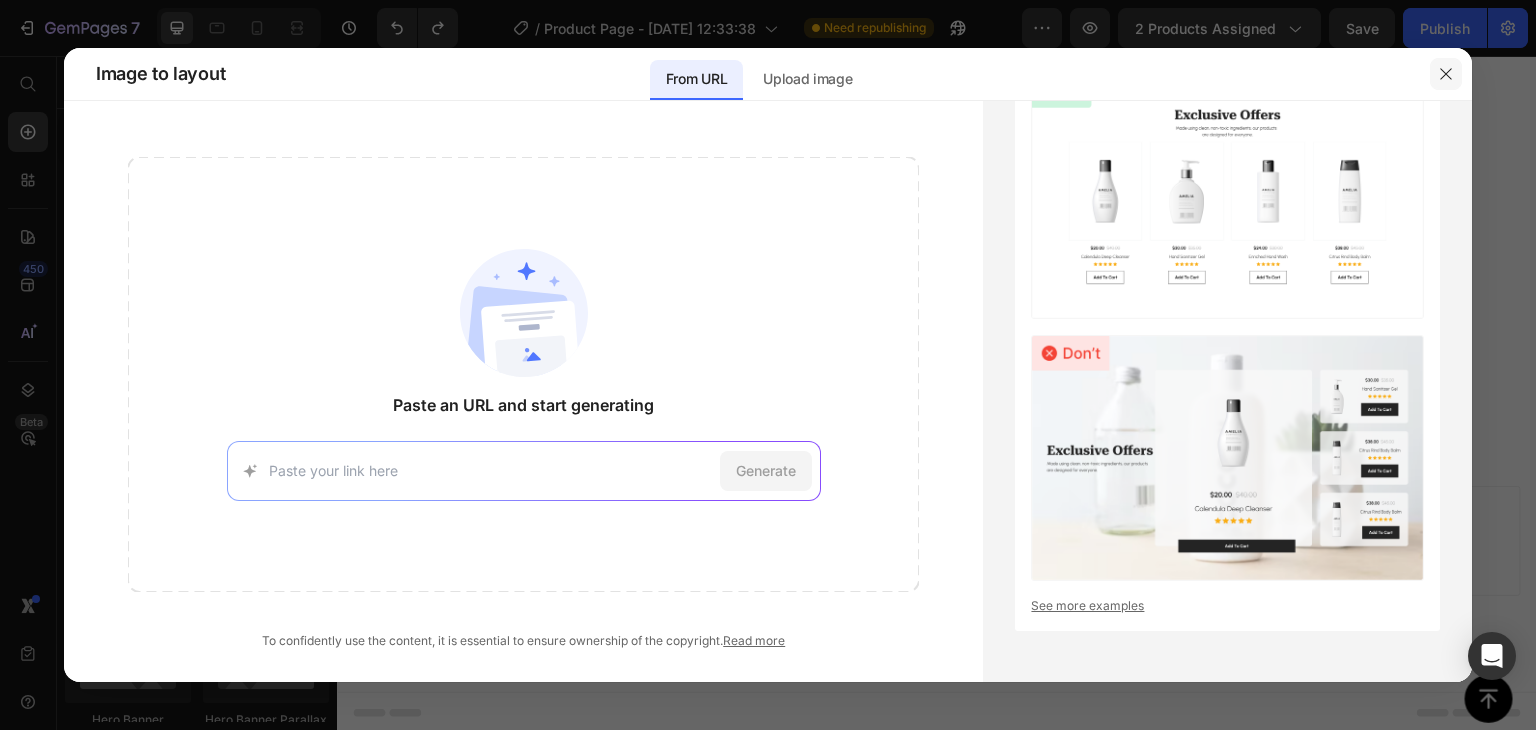 click 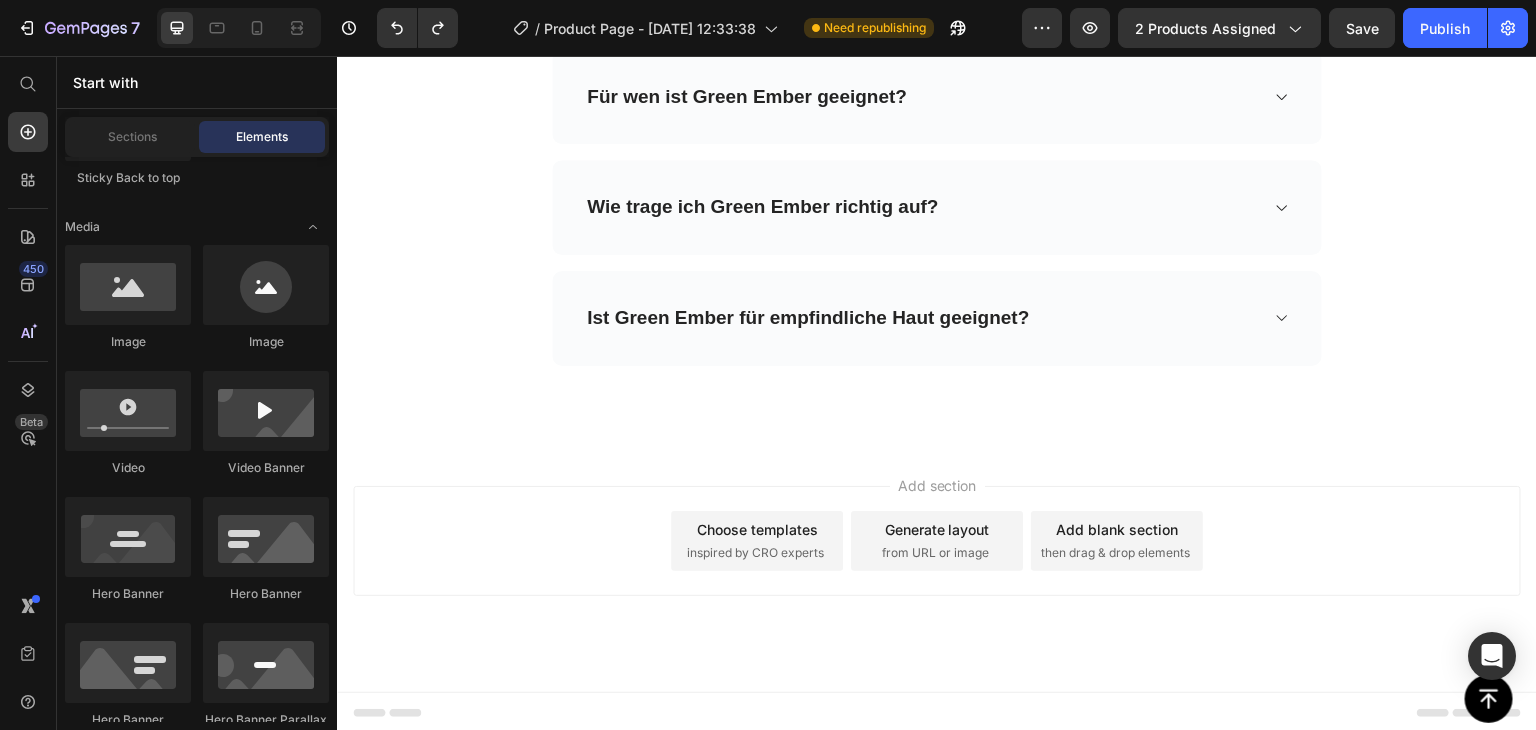 click on "from URL or image" at bounding box center [935, 553] 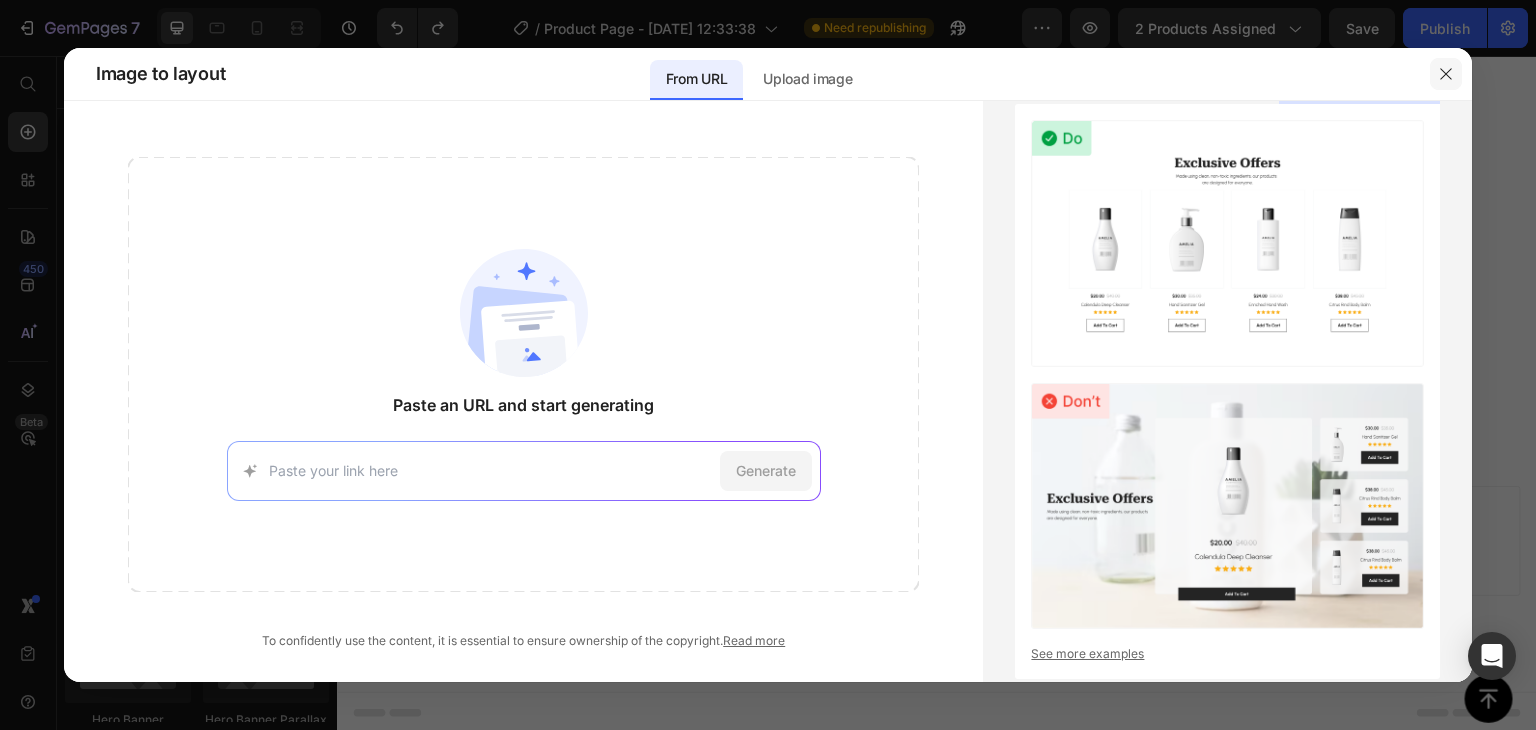 click at bounding box center [1446, 74] 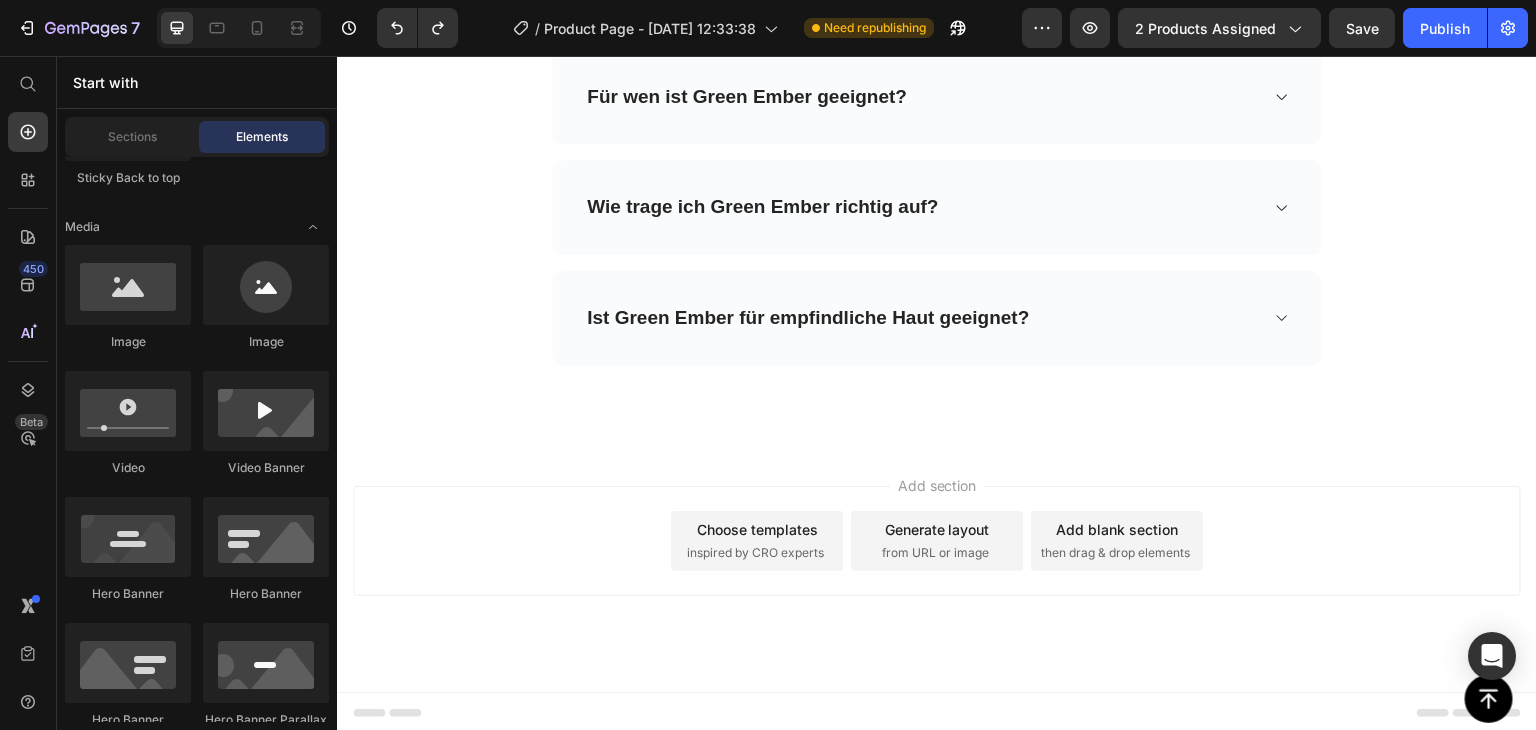 click on "Choose templates inspired by CRO experts" at bounding box center (757, 541) 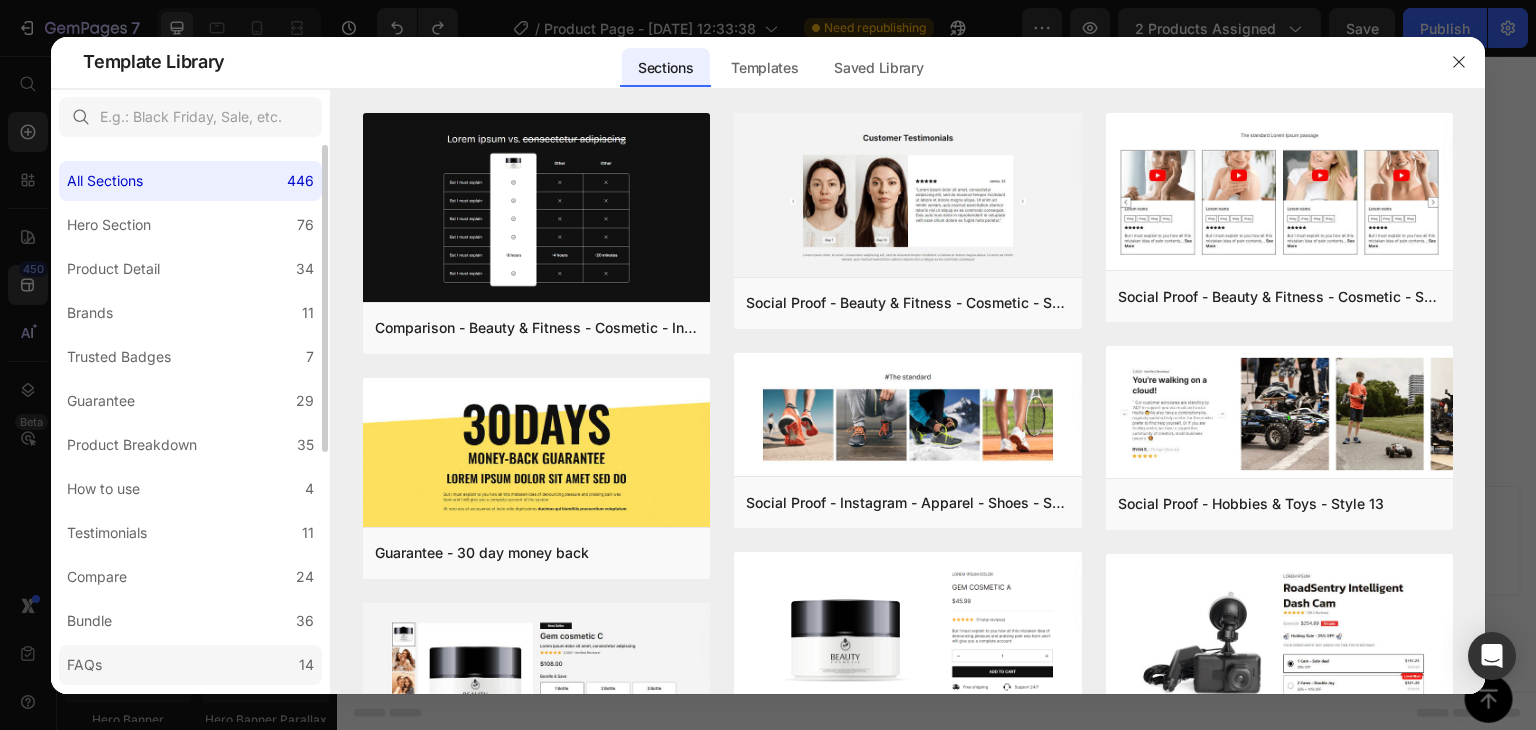 scroll, scrollTop: 431, scrollLeft: 0, axis: vertical 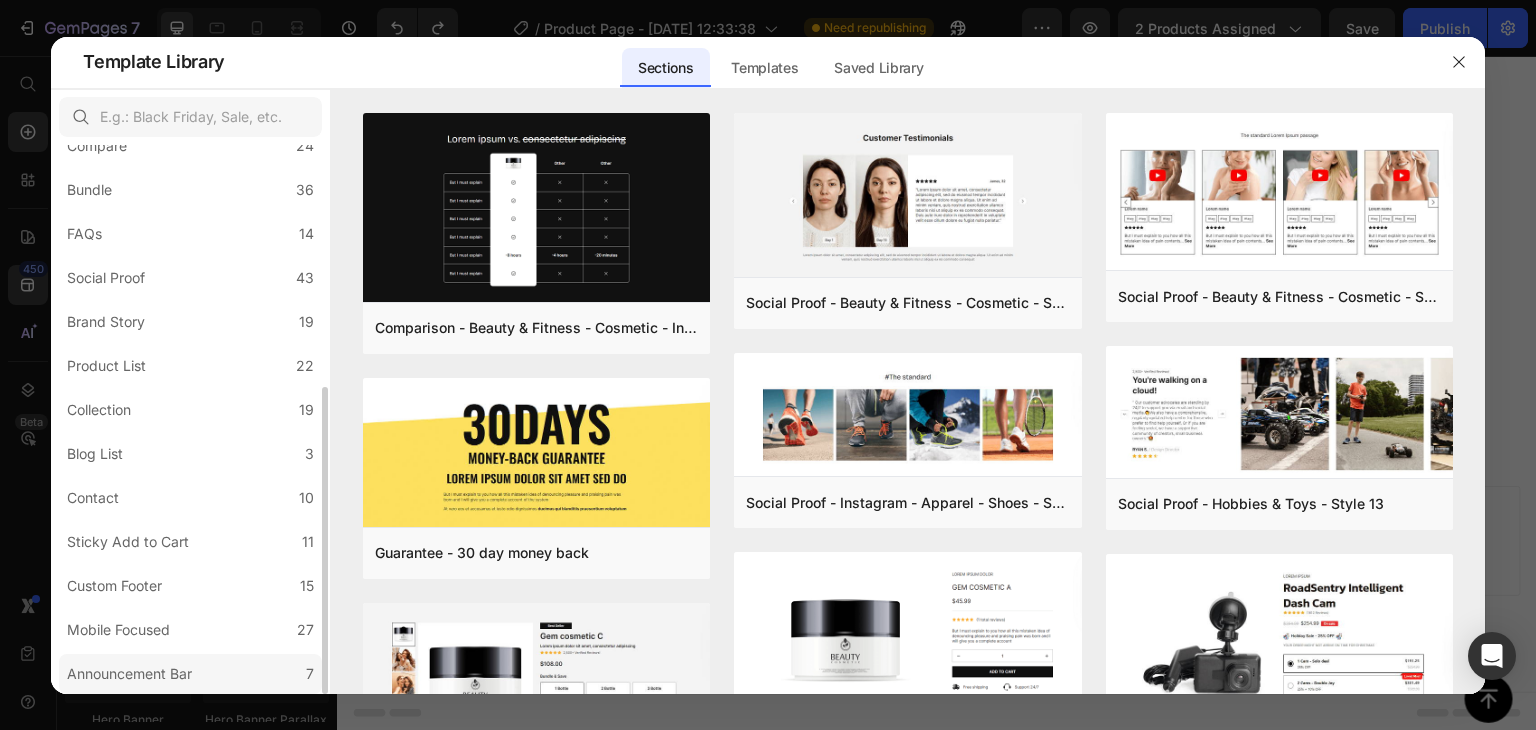 click on "Announcement Bar" at bounding box center [133, 674] 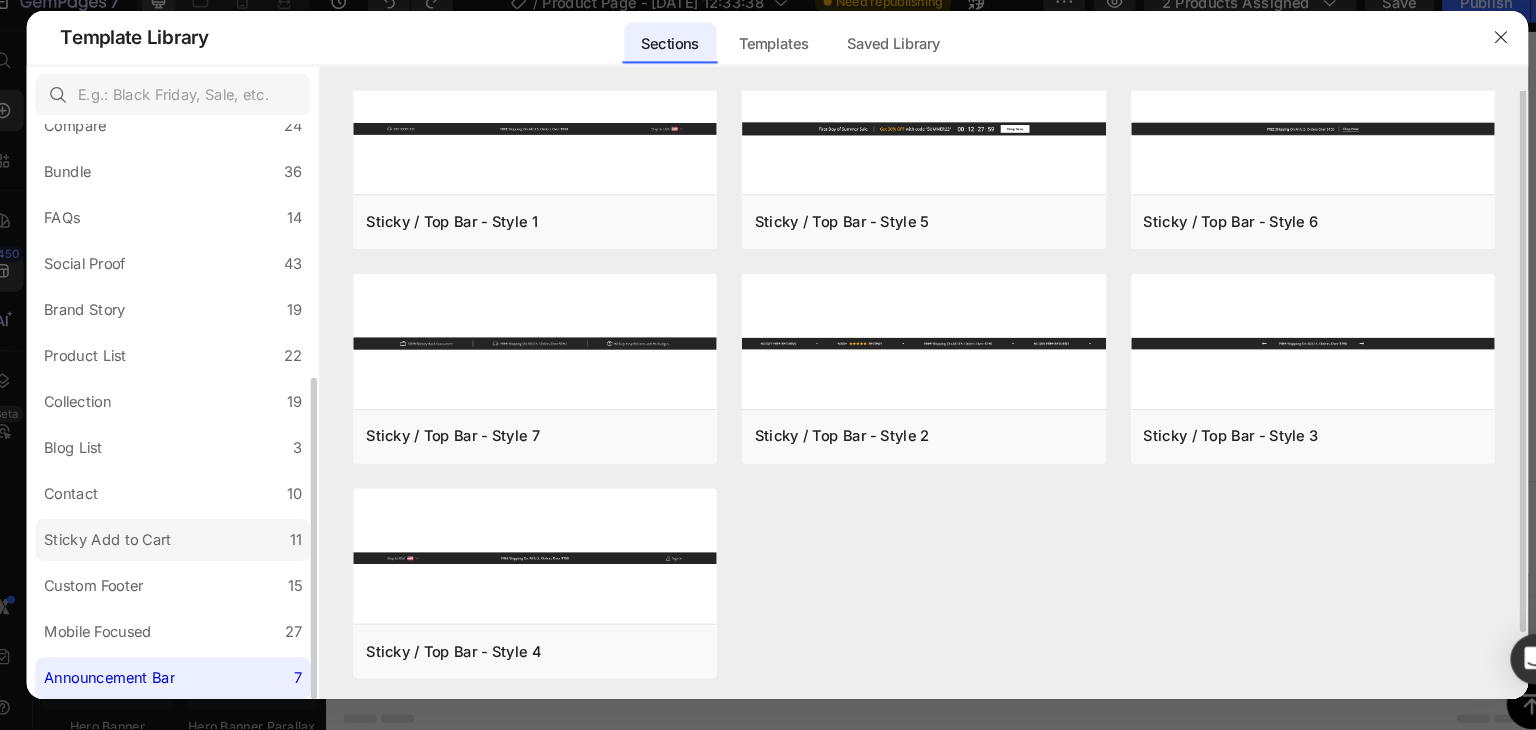 scroll, scrollTop: 0, scrollLeft: 0, axis: both 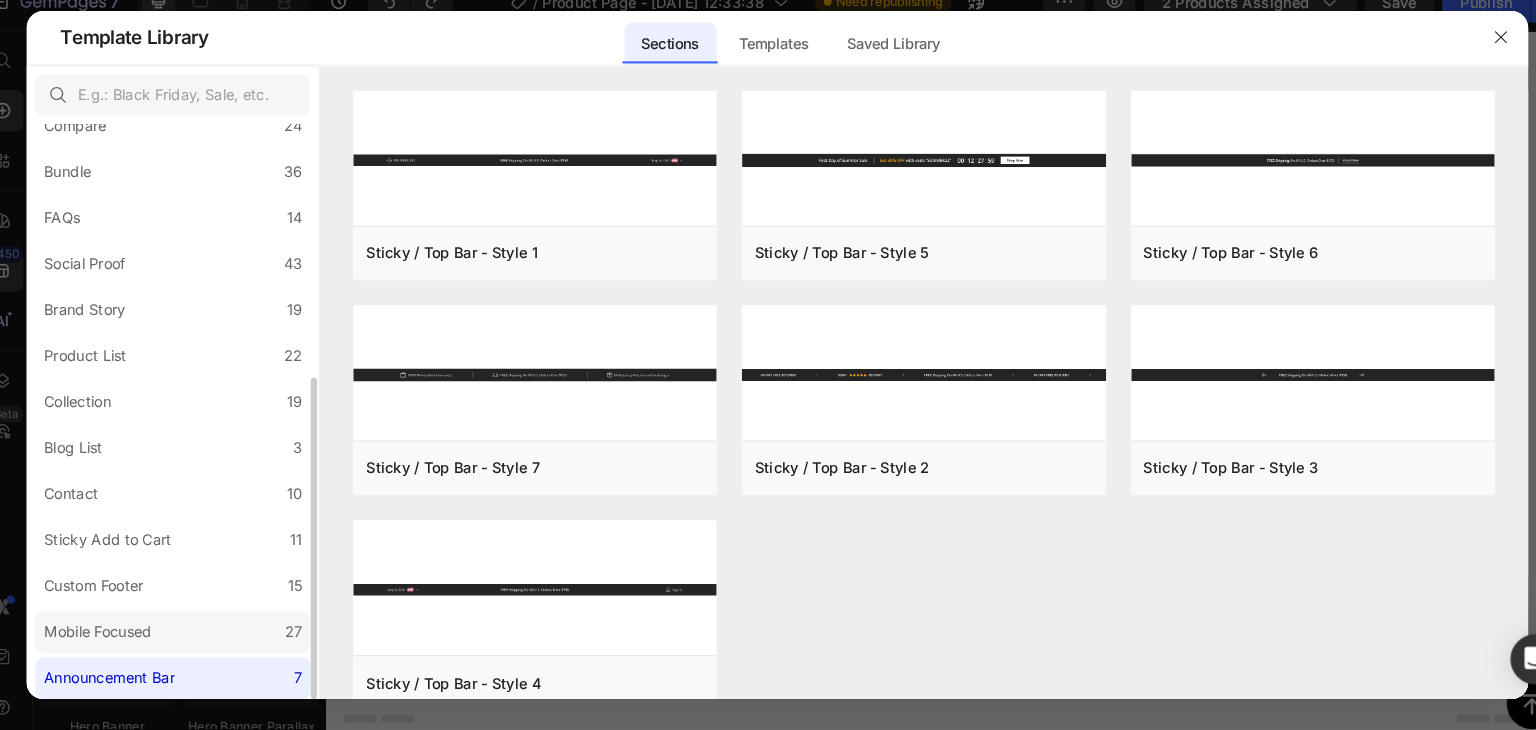click on "Mobile Focused" at bounding box center [118, 630] 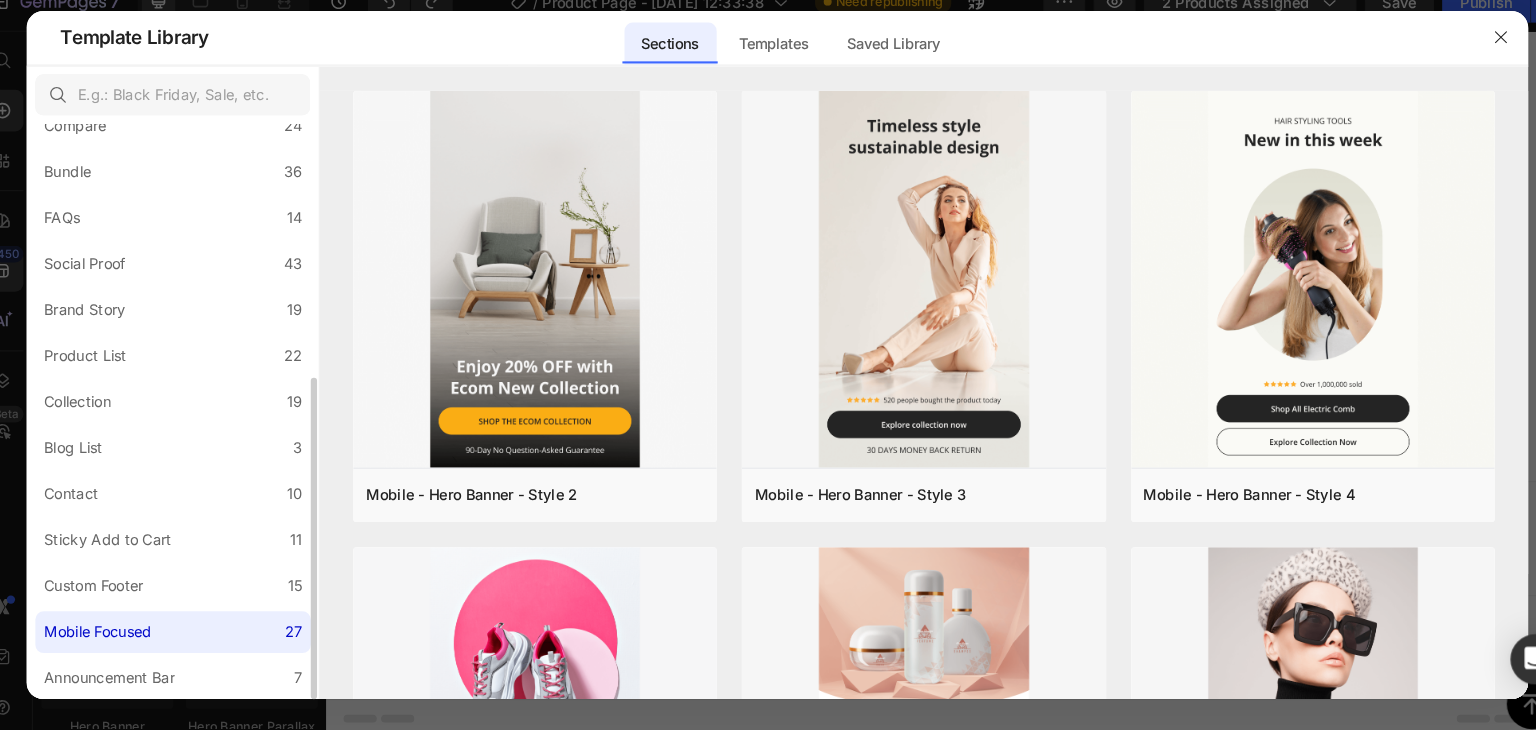 click on "All Sections 446 Hero Section 76 Product Detail 34 Brands 11 Trusted Badges 7 Guarantee 29 Product Breakdown 35 How to use 4 Testimonials 11 Compare 24 Bundle 36 FAQs 14 Social Proof 43 Brand Story 19 Product List 22 Collection 19 Blog List 3 Contact 10 Sticky Add to Cart 11 Custom Footer 15 Mobile Focused 27 Announcement Bar 7" at bounding box center (190, 204) 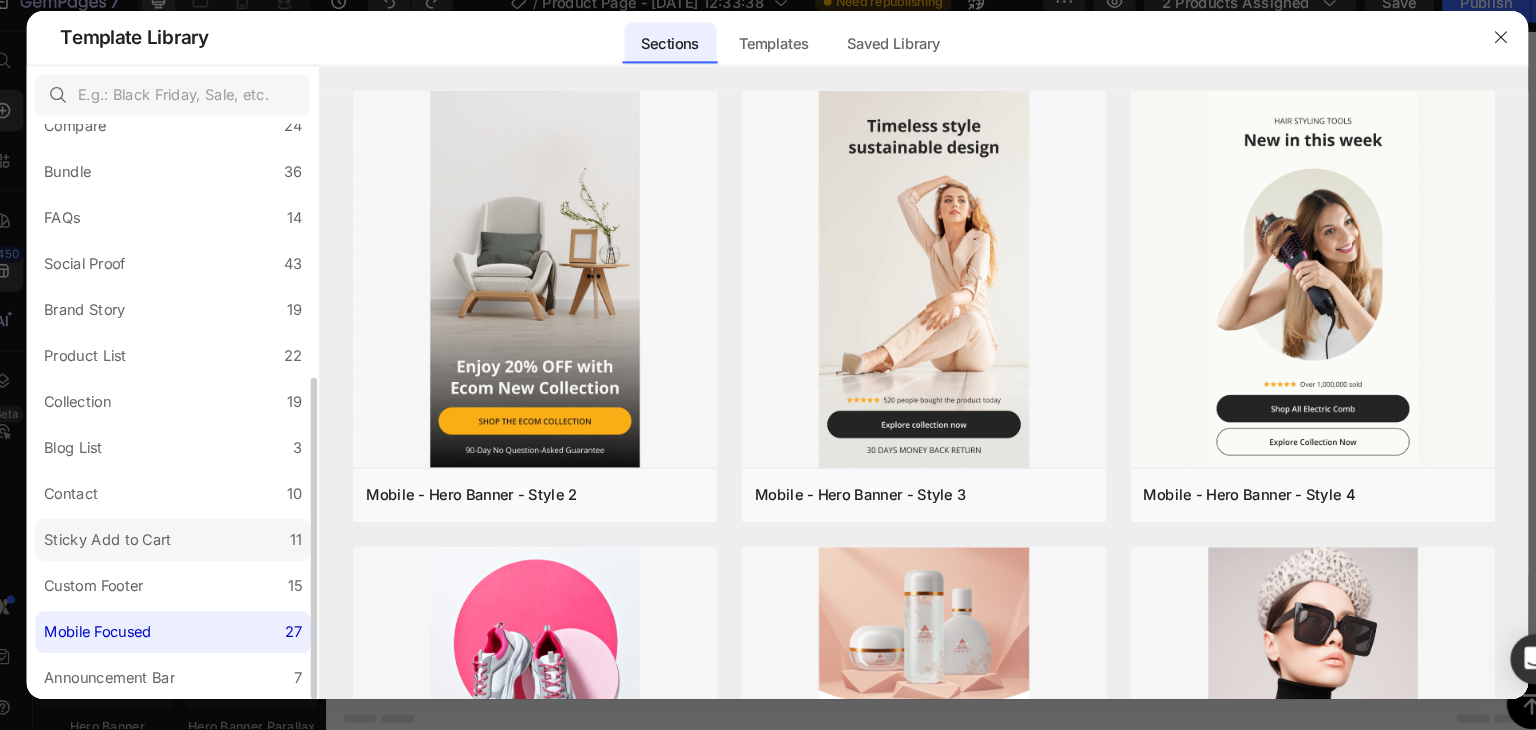 click on "Sticky Add to Cart" at bounding box center [128, 542] 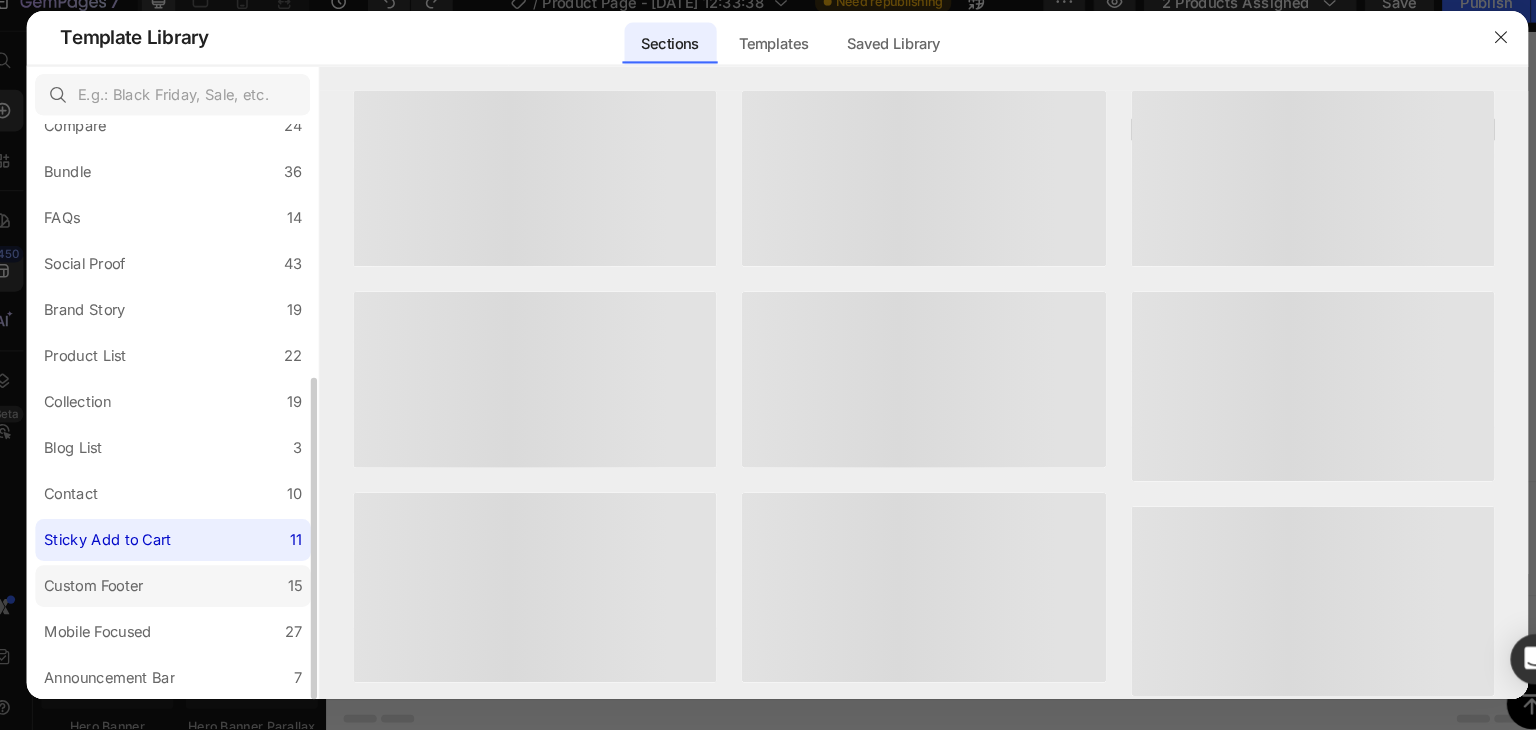 click on "Custom Footer" at bounding box center (114, 586) 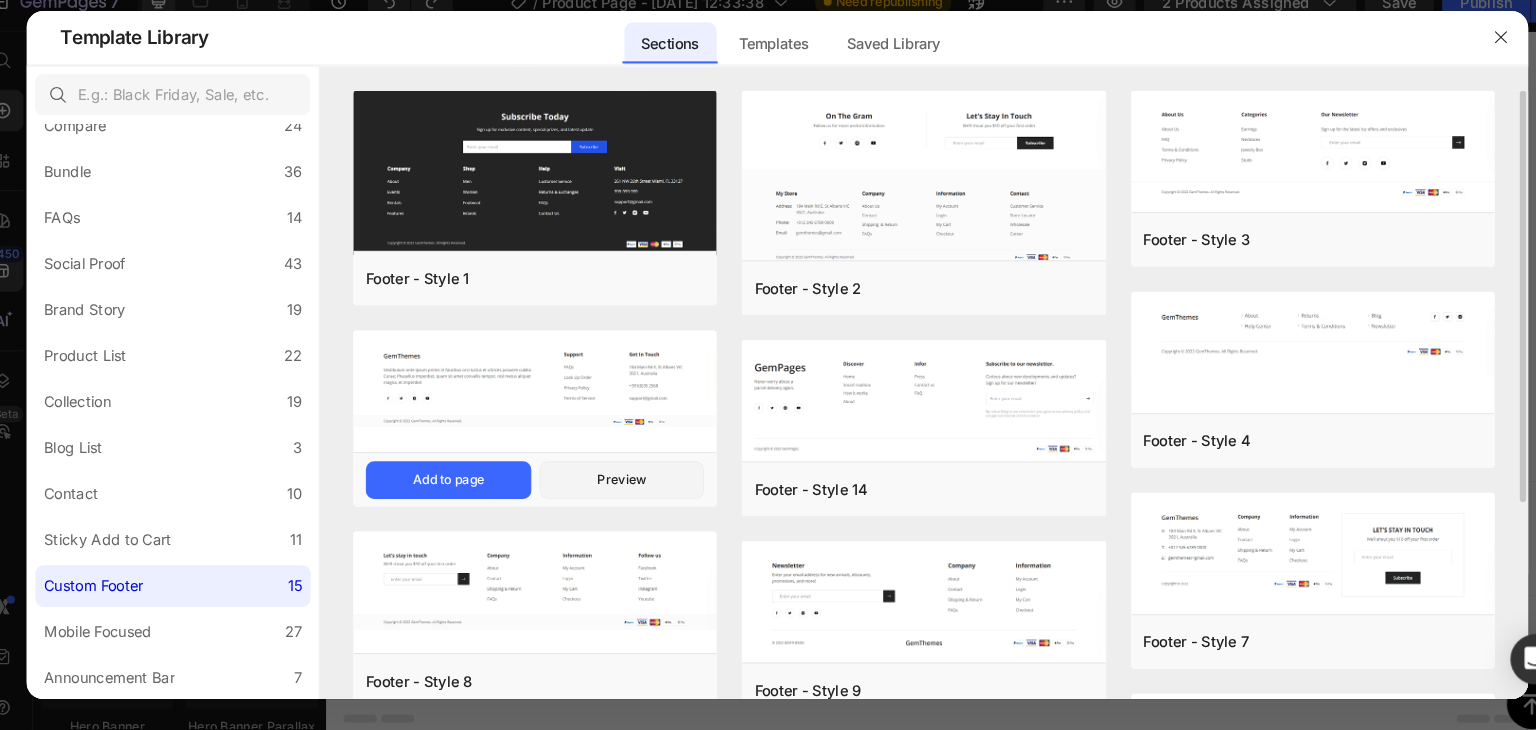 click at bounding box center [536, 388] 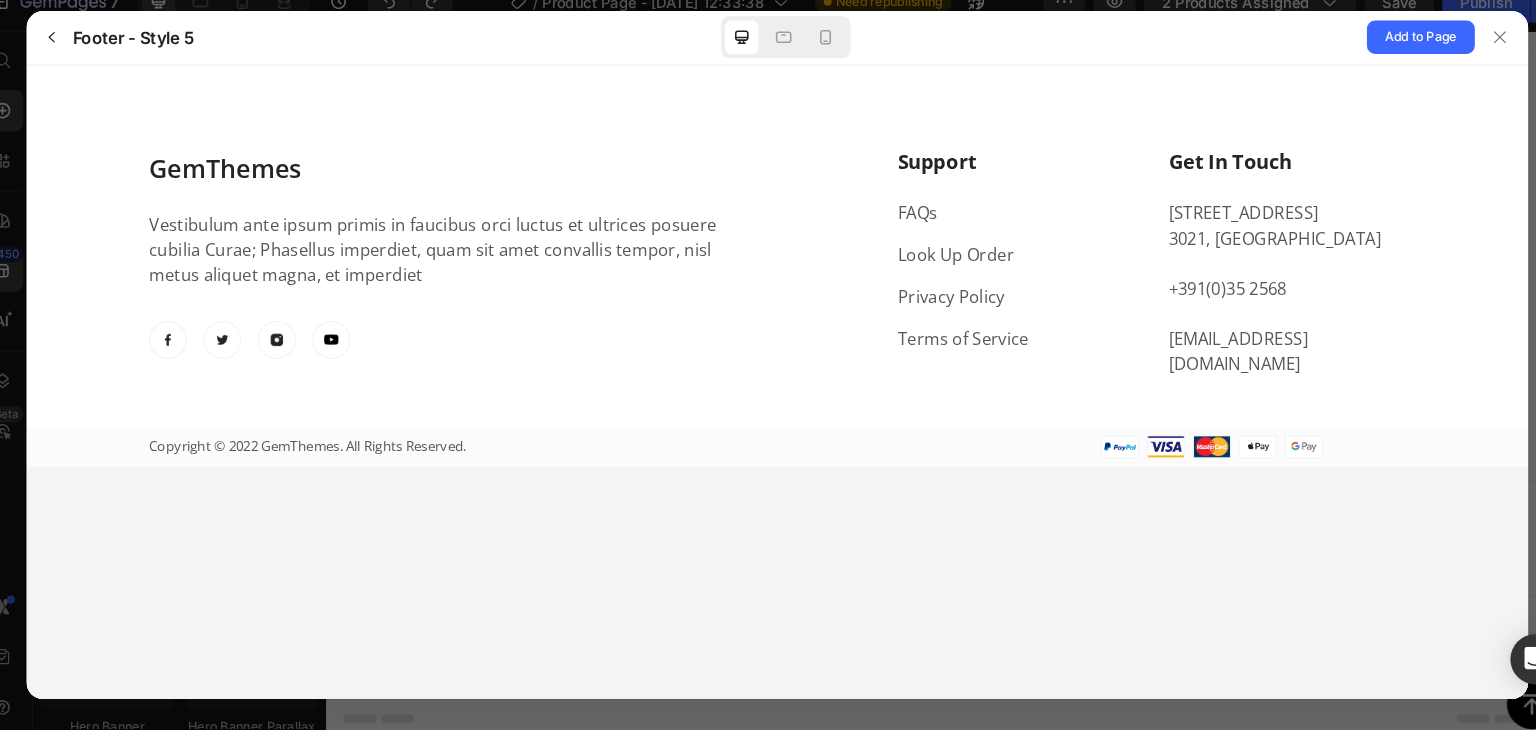 scroll, scrollTop: 0, scrollLeft: 0, axis: both 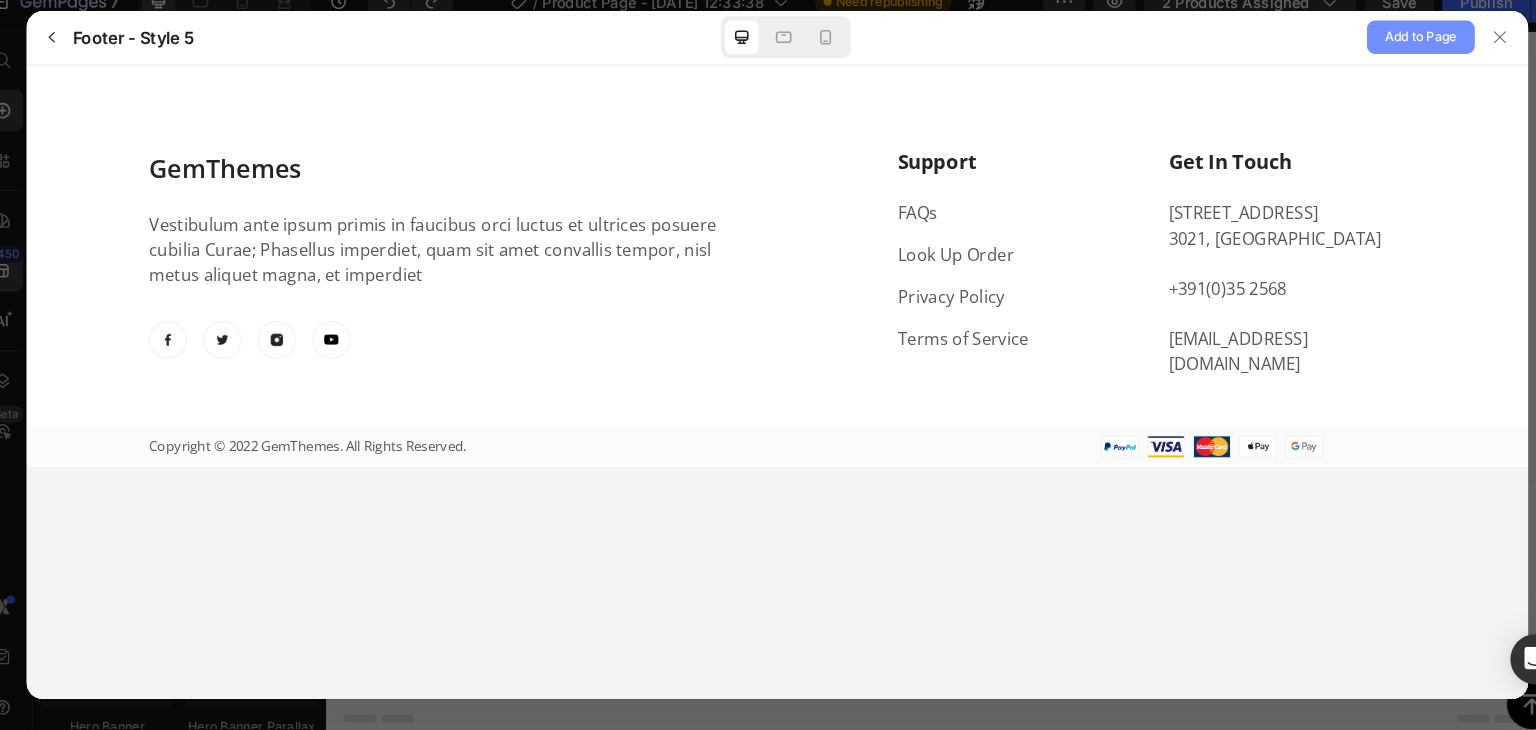 click on "Add to Page" 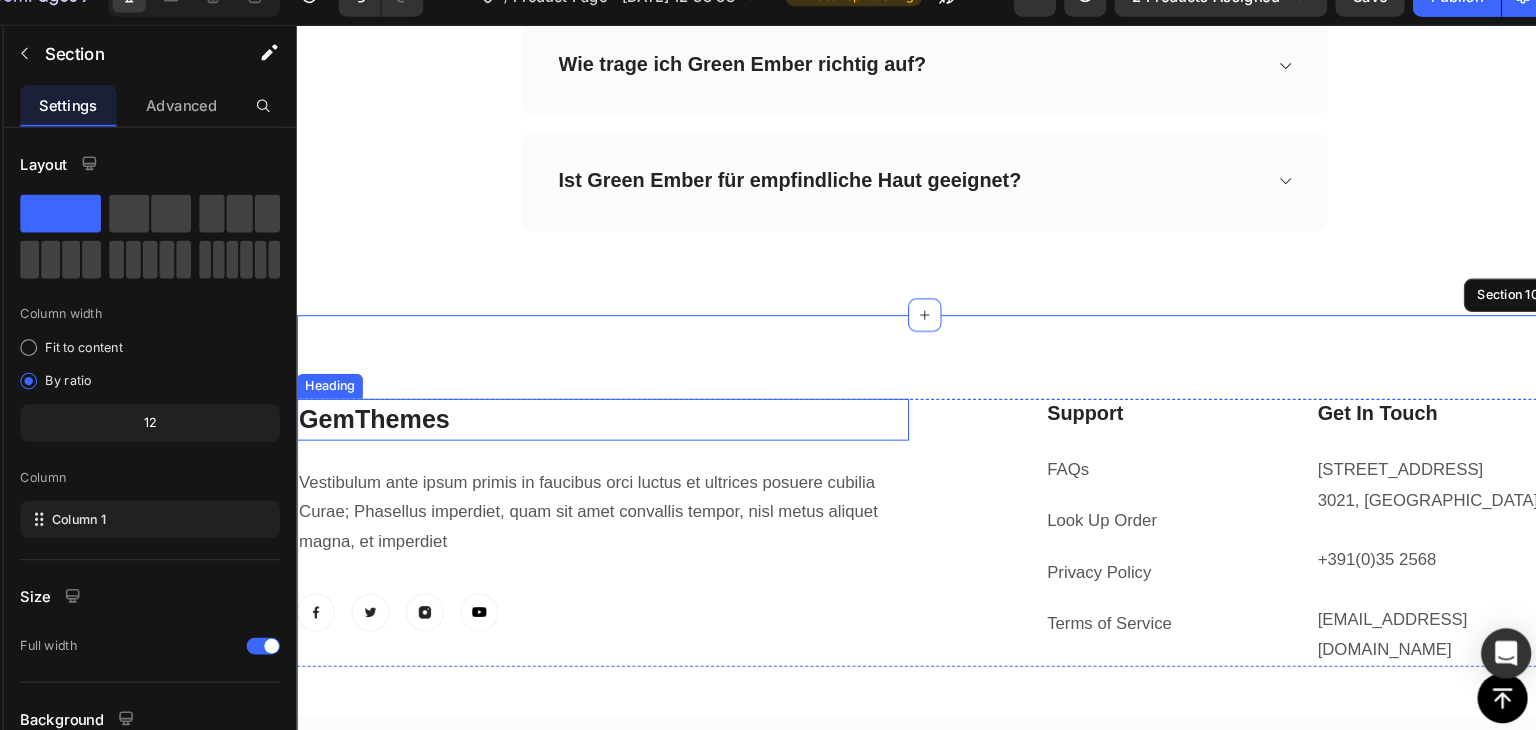scroll, scrollTop: 6262, scrollLeft: 0, axis: vertical 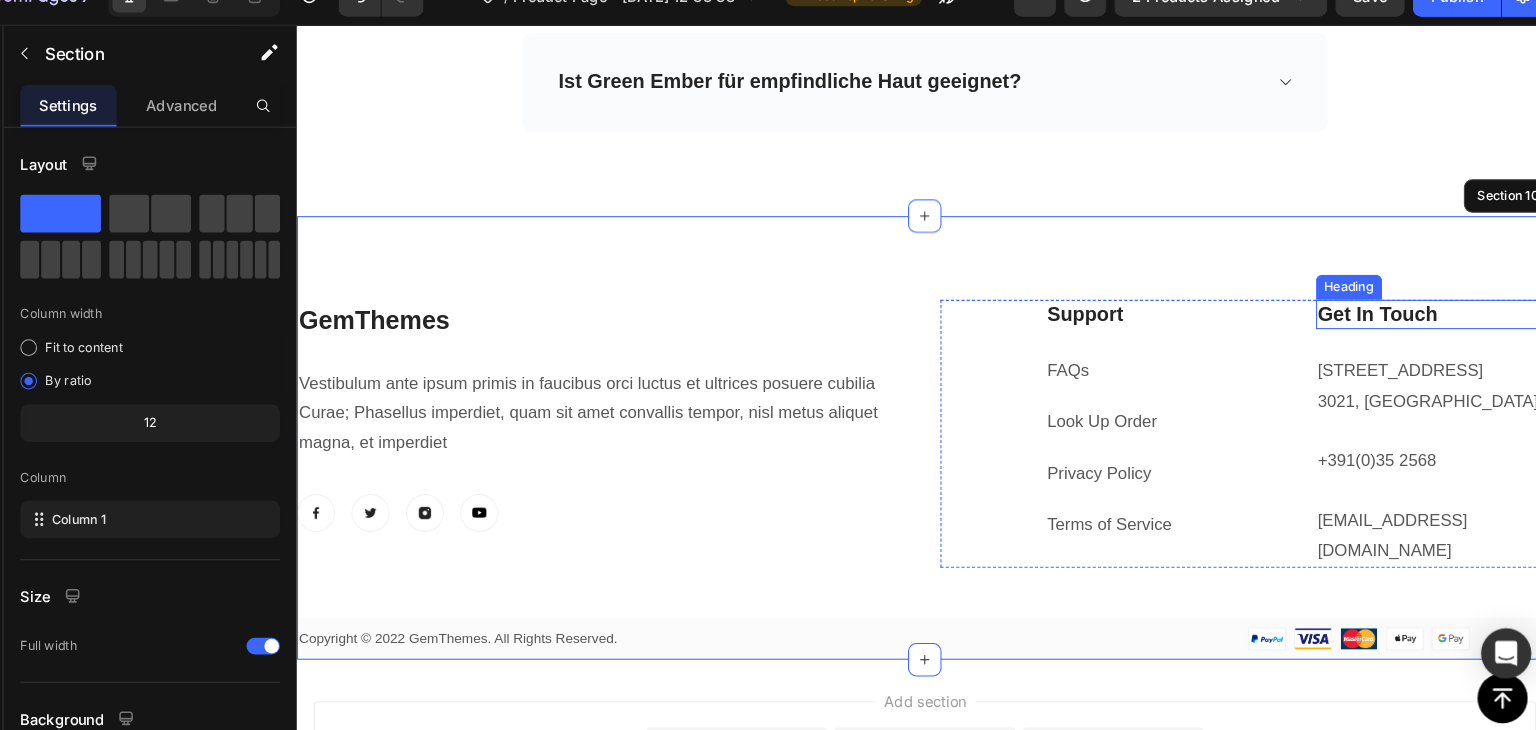 click on "Get In Touch" at bounding box center [1383, 301] 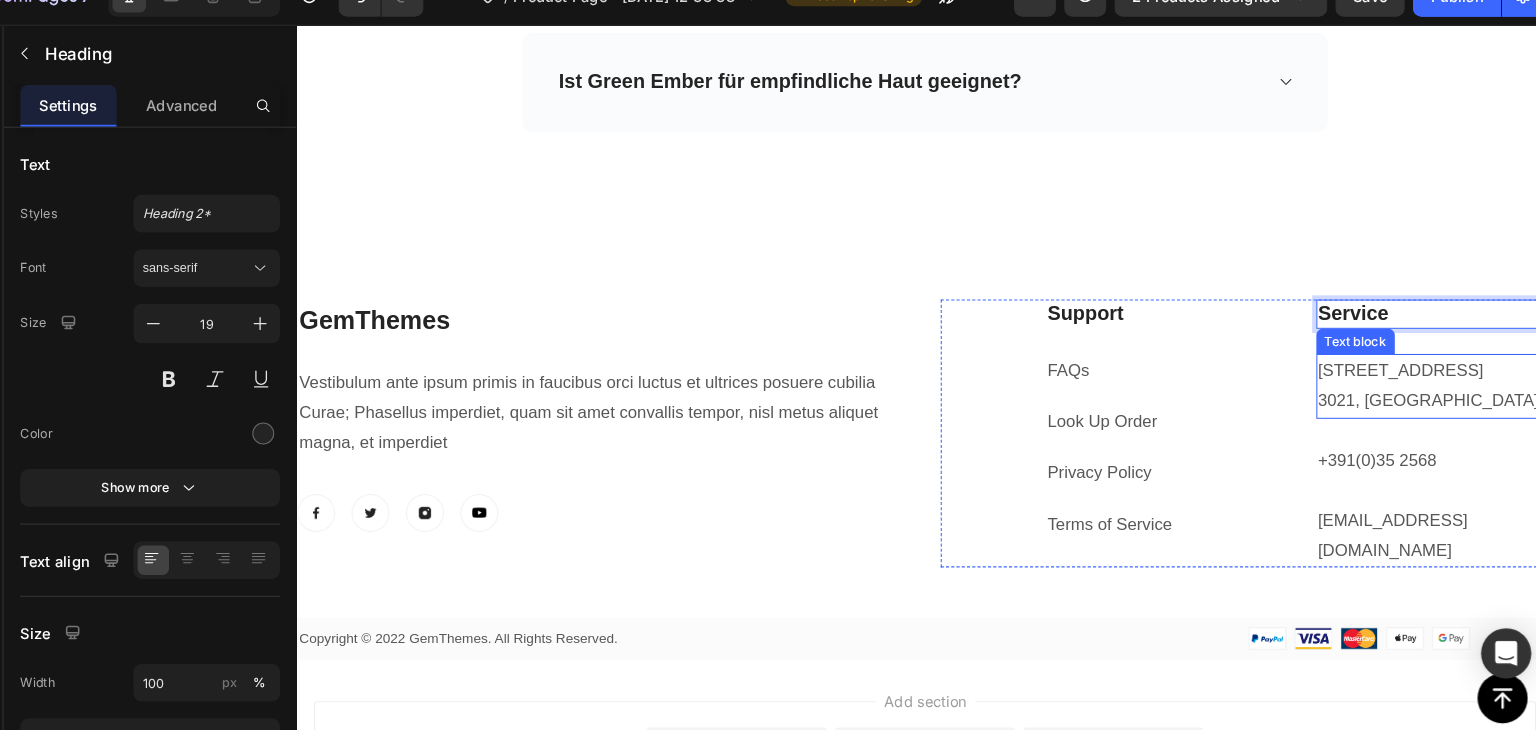 click on "[STREET_ADDRESS]" at bounding box center (1383, 370) 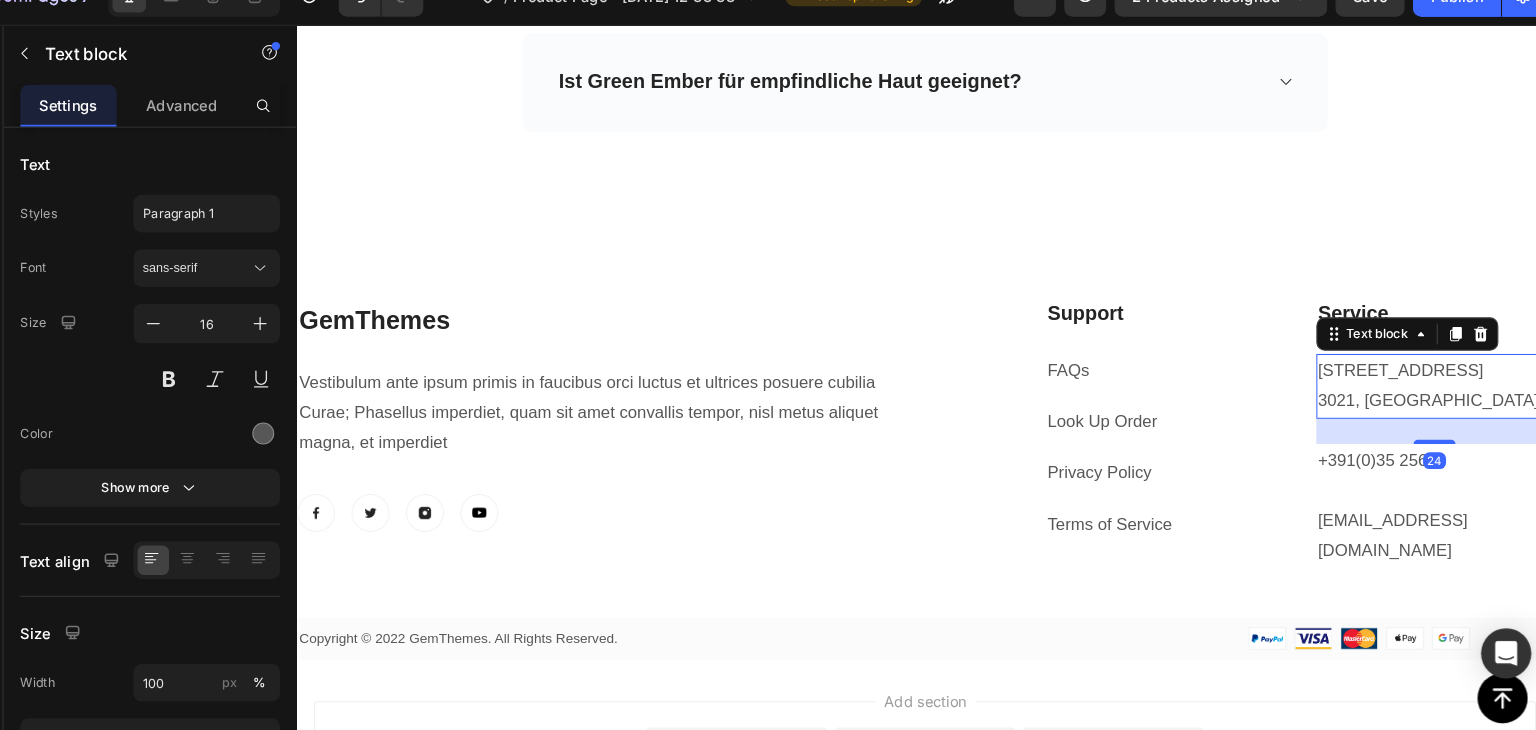 click on "[STREET_ADDRESS]" at bounding box center [1383, 370] 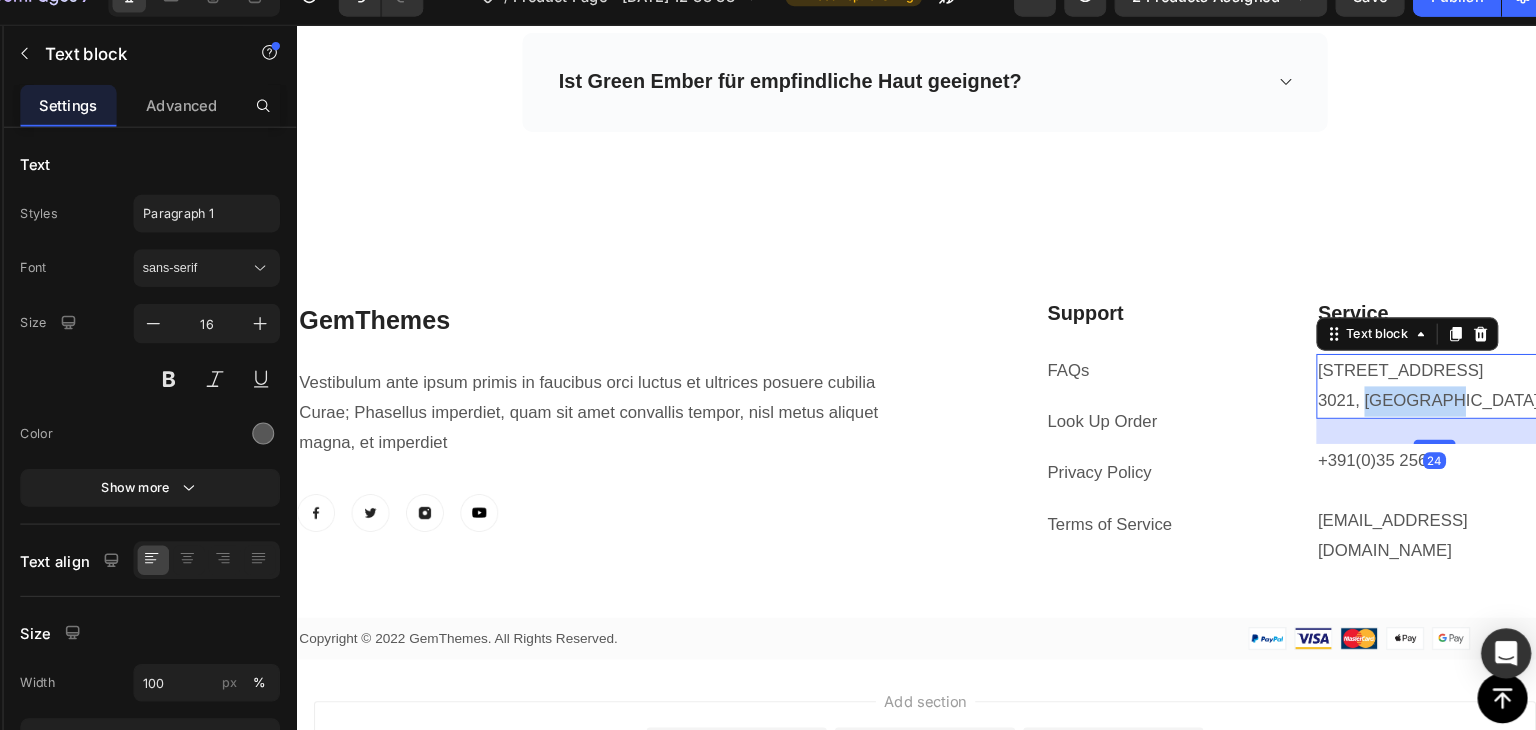 click on "[STREET_ADDRESS]" at bounding box center (1383, 370) 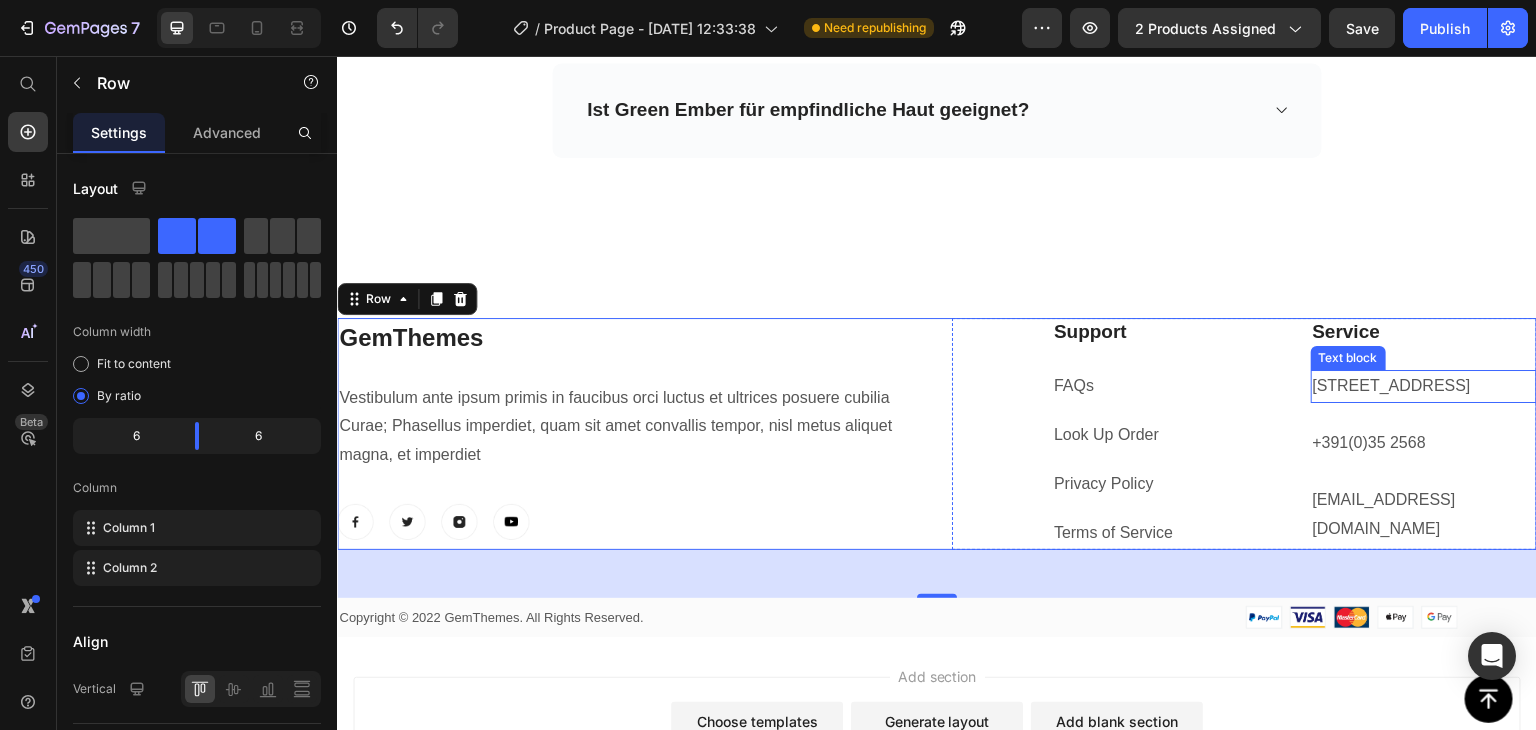 click on "[STREET_ADDRESS]" at bounding box center (1424, 386) 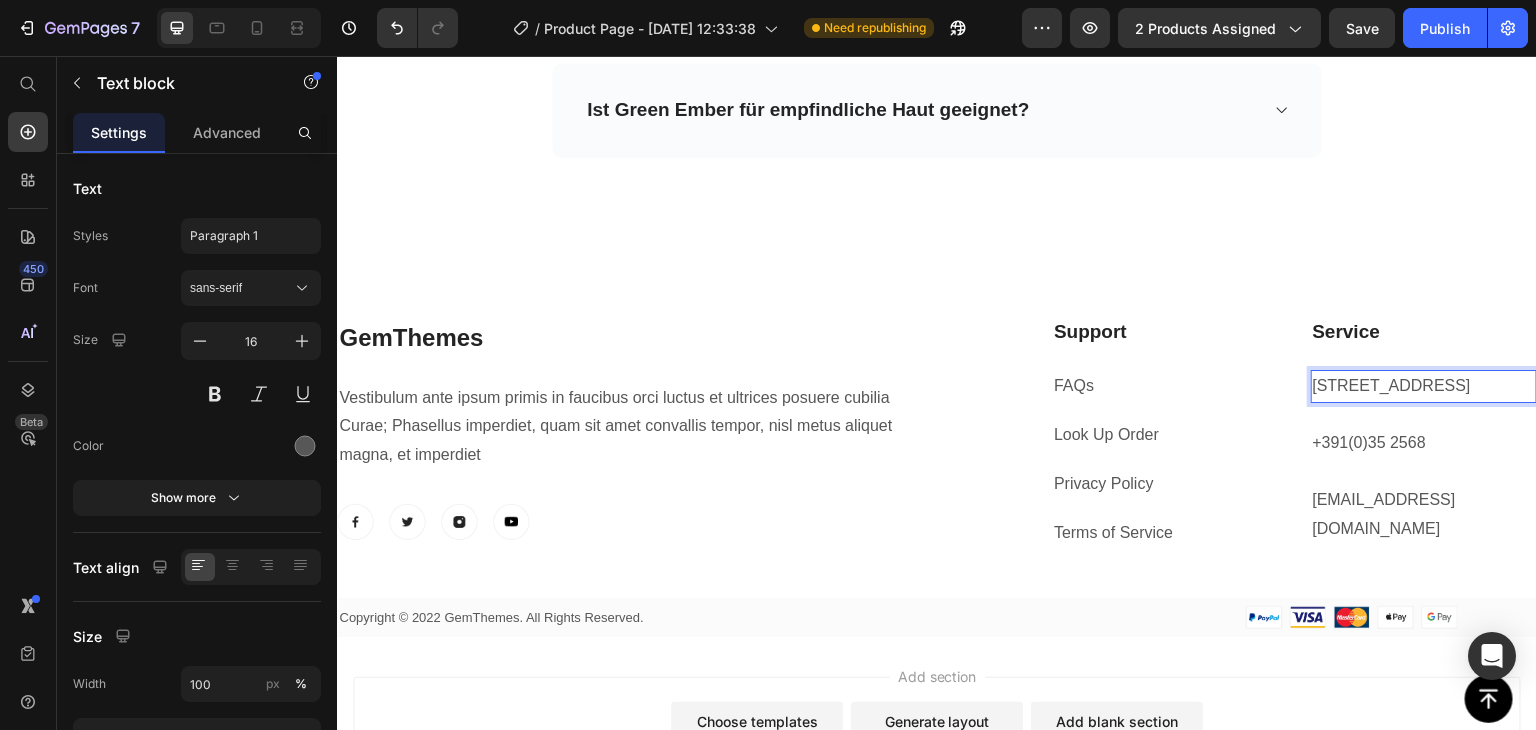 click on "[STREET_ADDRESS]" at bounding box center (1424, 386) 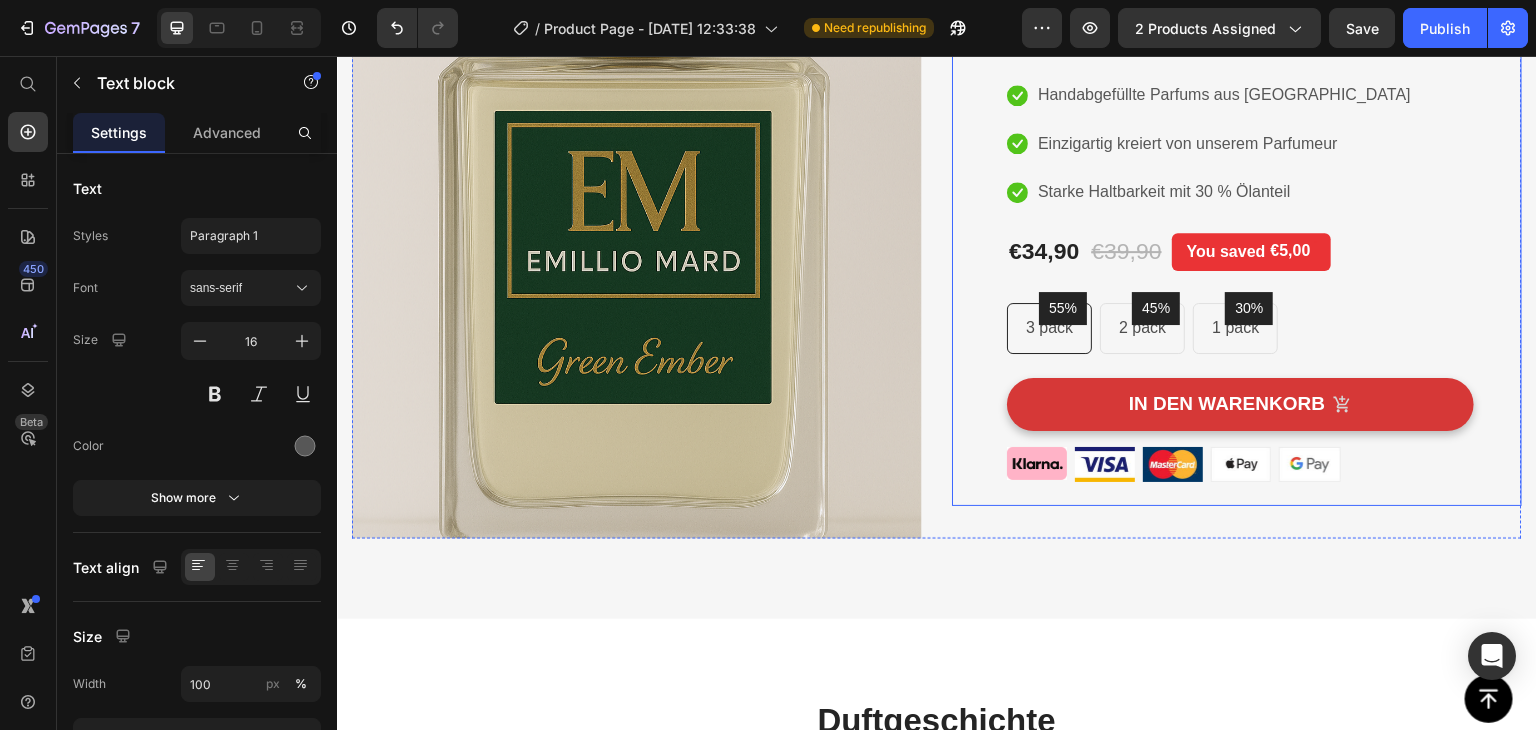 scroll, scrollTop: 0, scrollLeft: 0, axis: both 